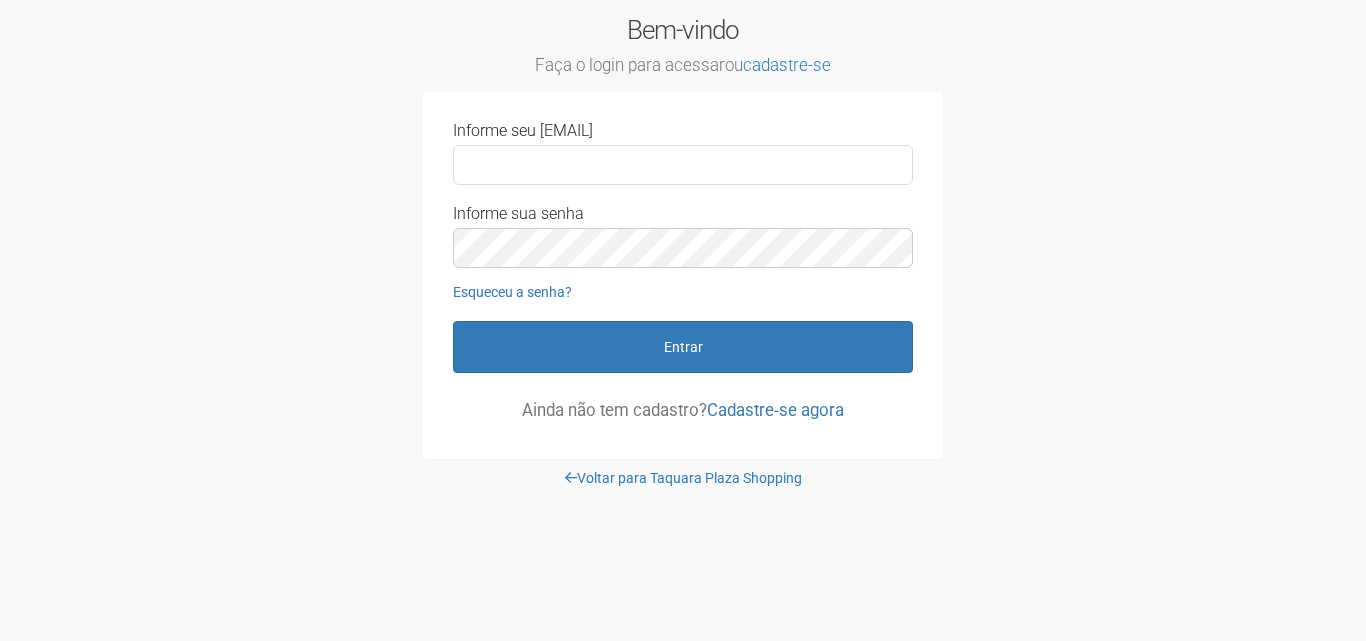 scroll, scrollTop: 0, scrollLeft: 0, axis: both 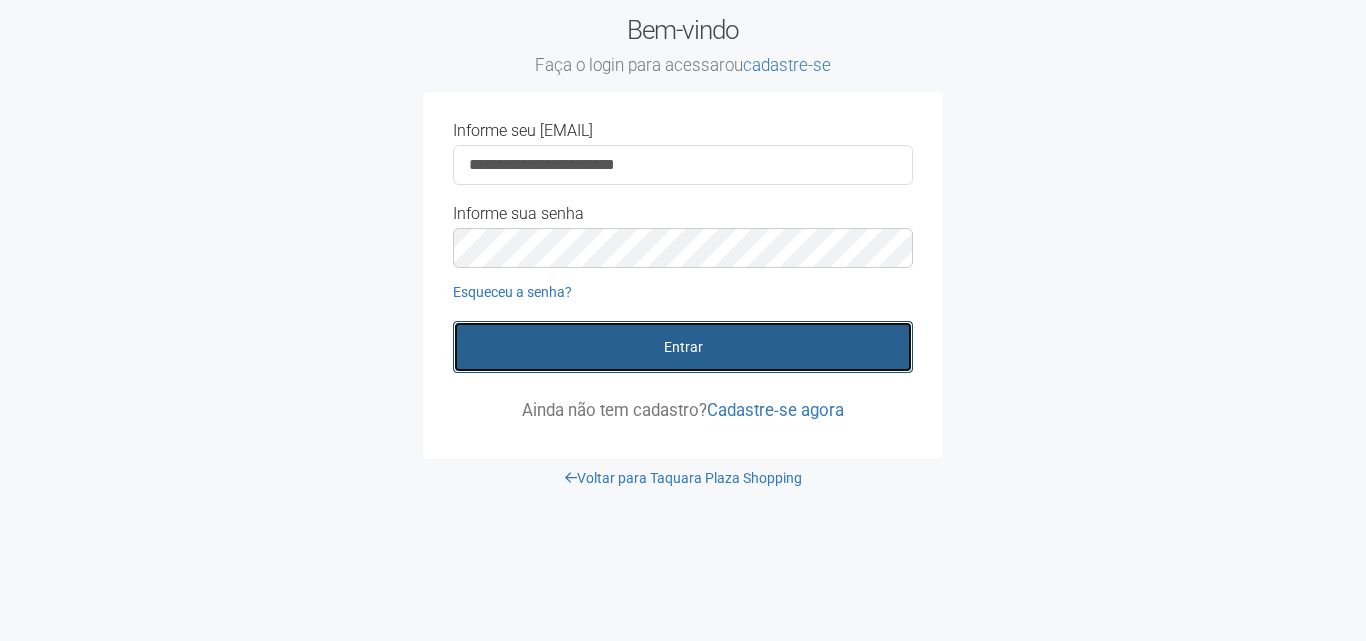 click on "Entrar" at bounding box center (683, 347) 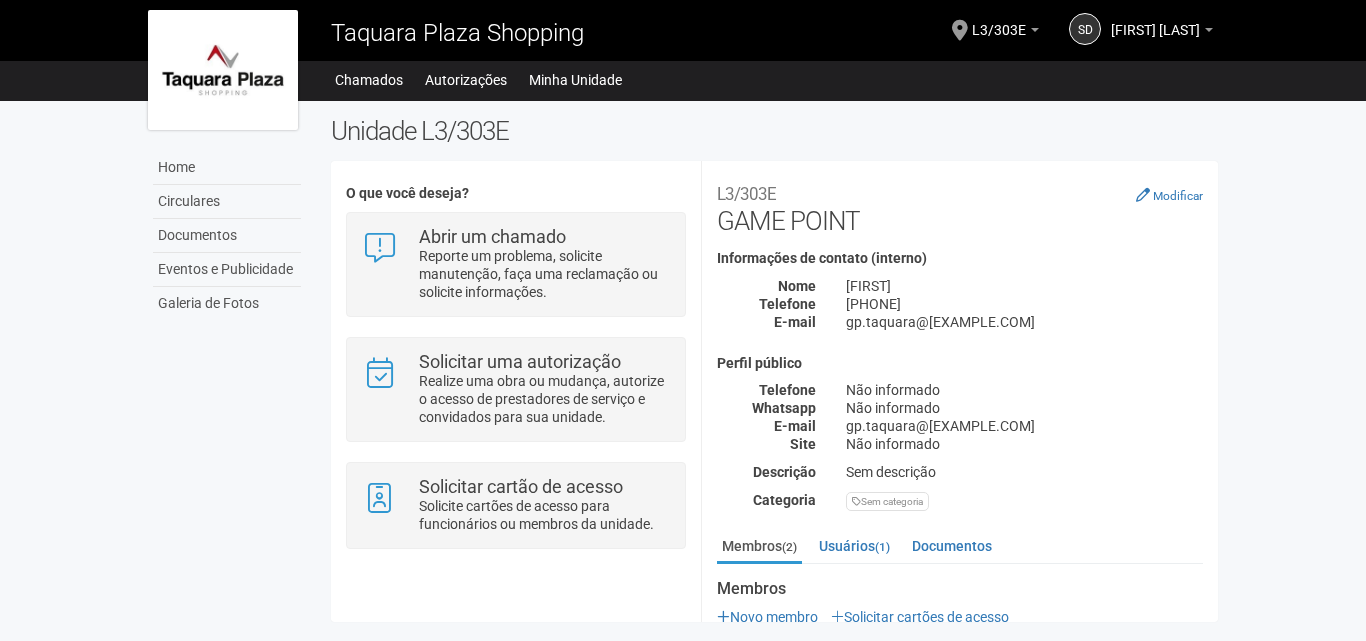 scroll, scrollTop: 0, scrollLeft: 0, axis: both 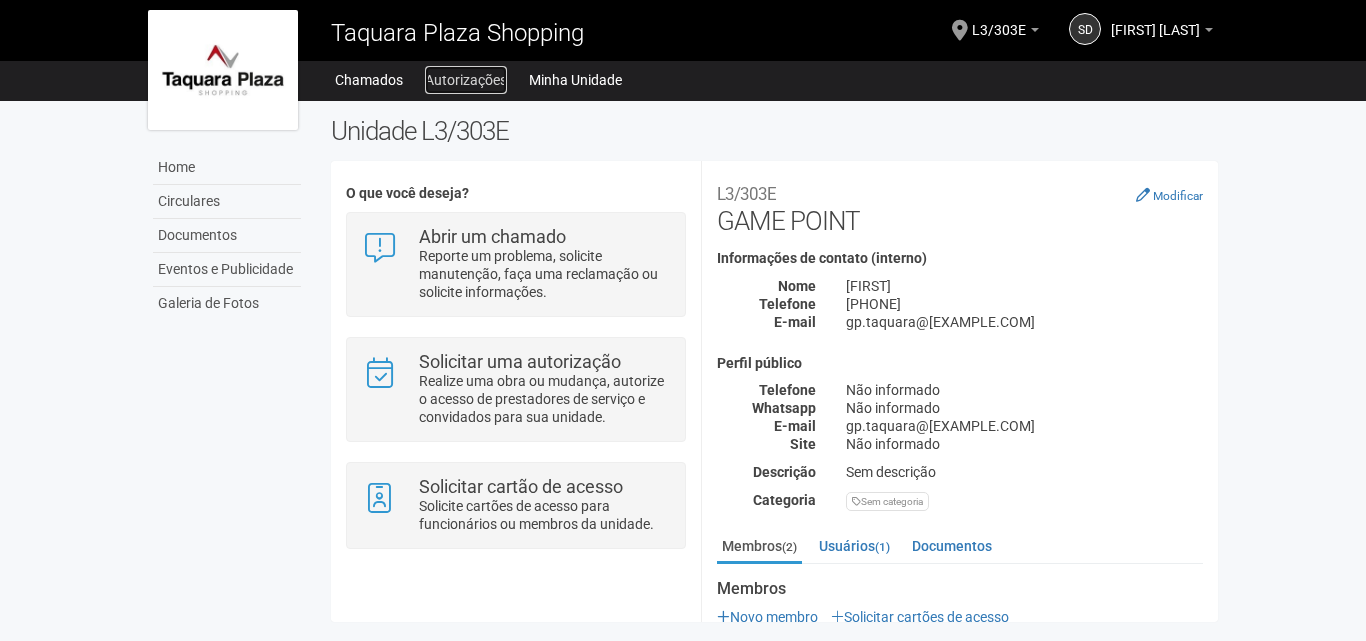 click on "Autorizações" at bounding box center (466, 80) 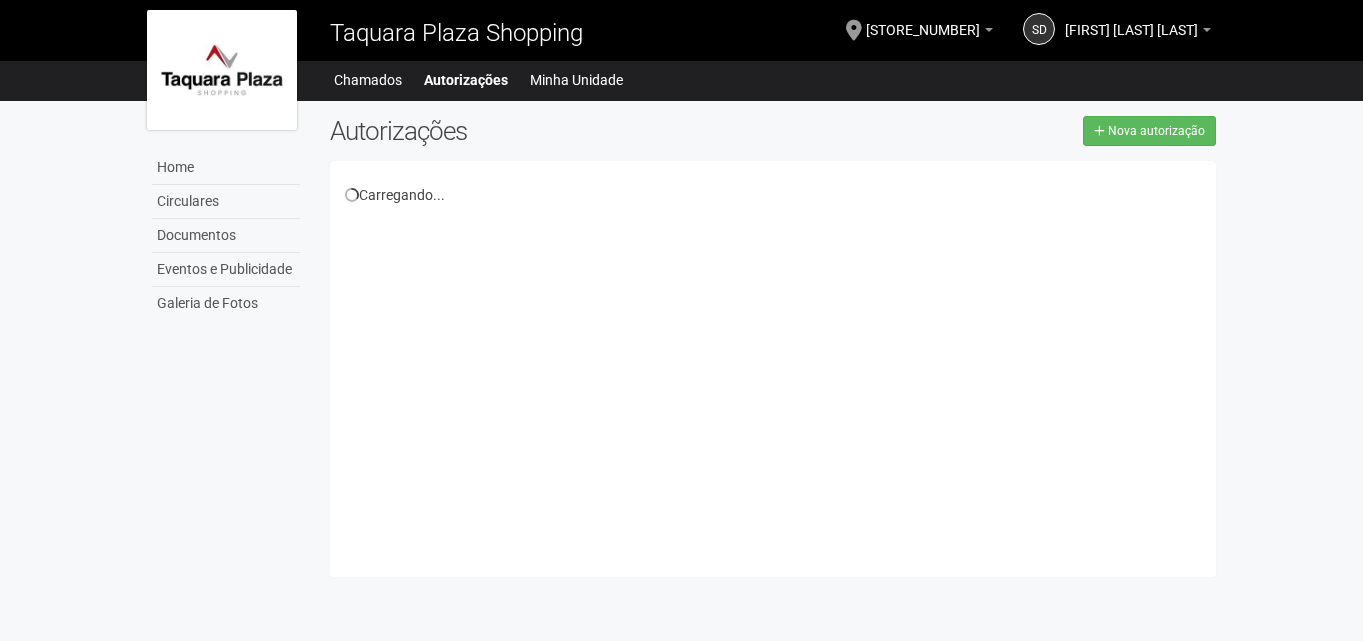 scroll, scrollTop: 0, scrollLeft: 0, axis: both 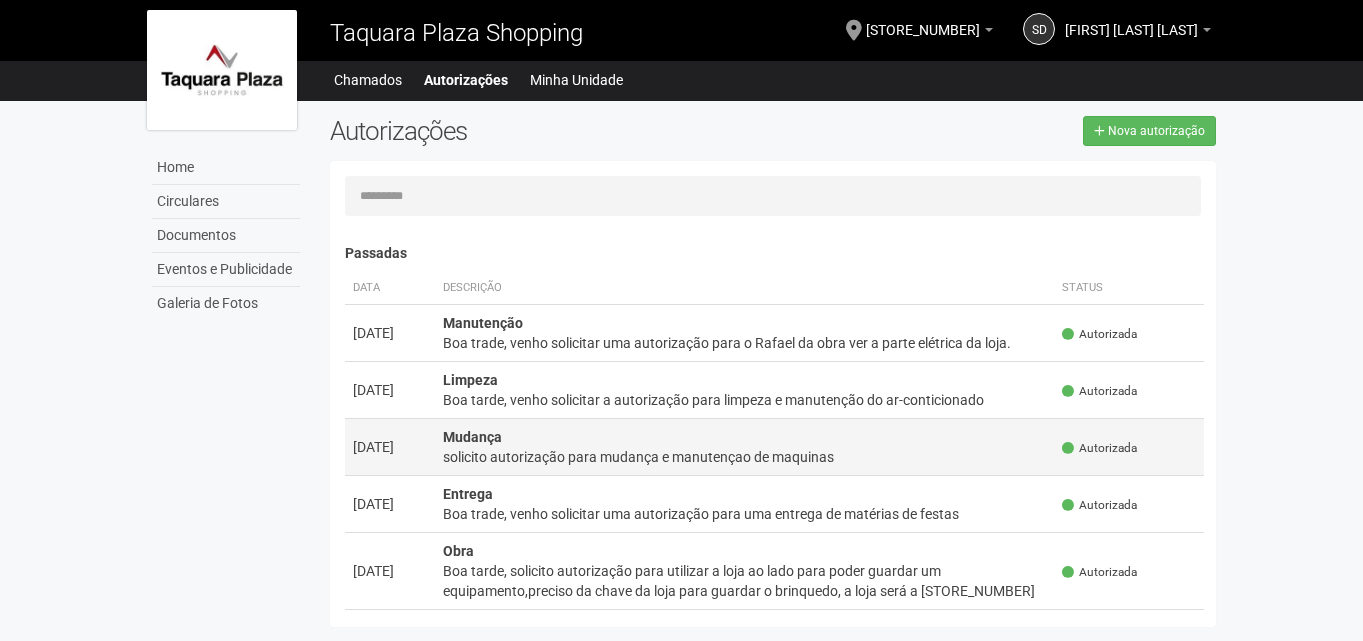 click on "Mudança
solicito autorização para mudança e manutençao de maquinas" at bounding box center (745, 332) 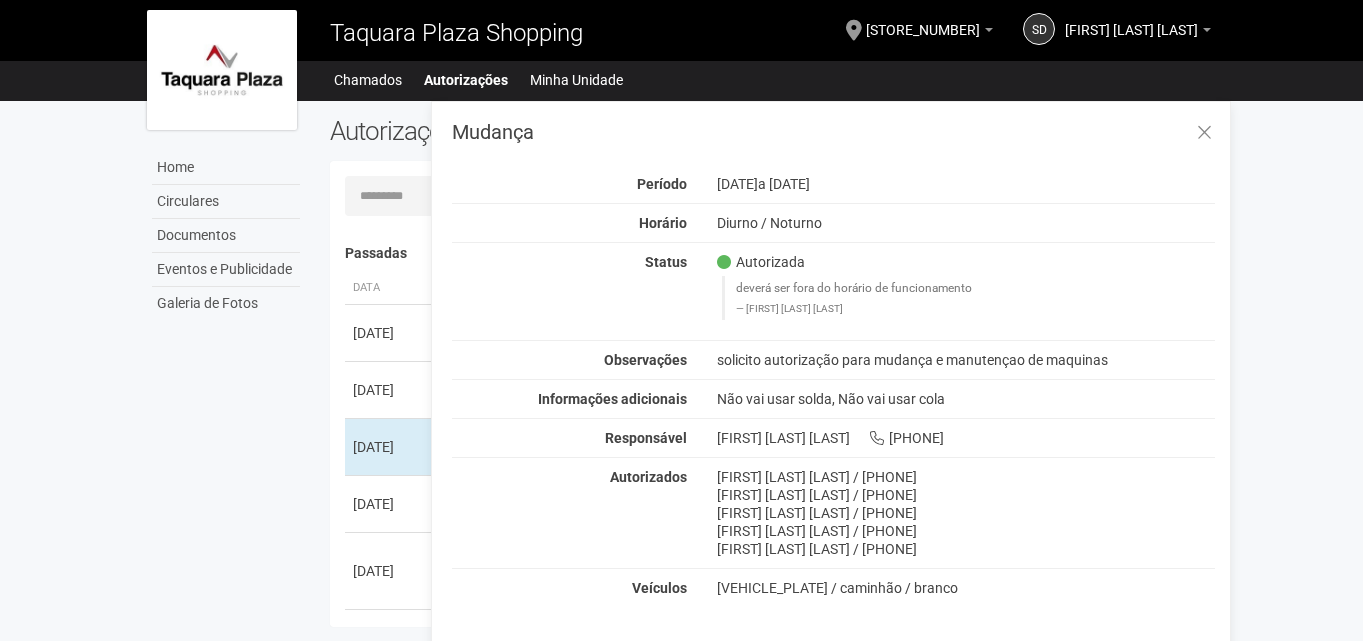 drag, startPoint x: 720, startPoint y: 360, endPoint x: 1109, endPoint y: 350, distance: 389.1285 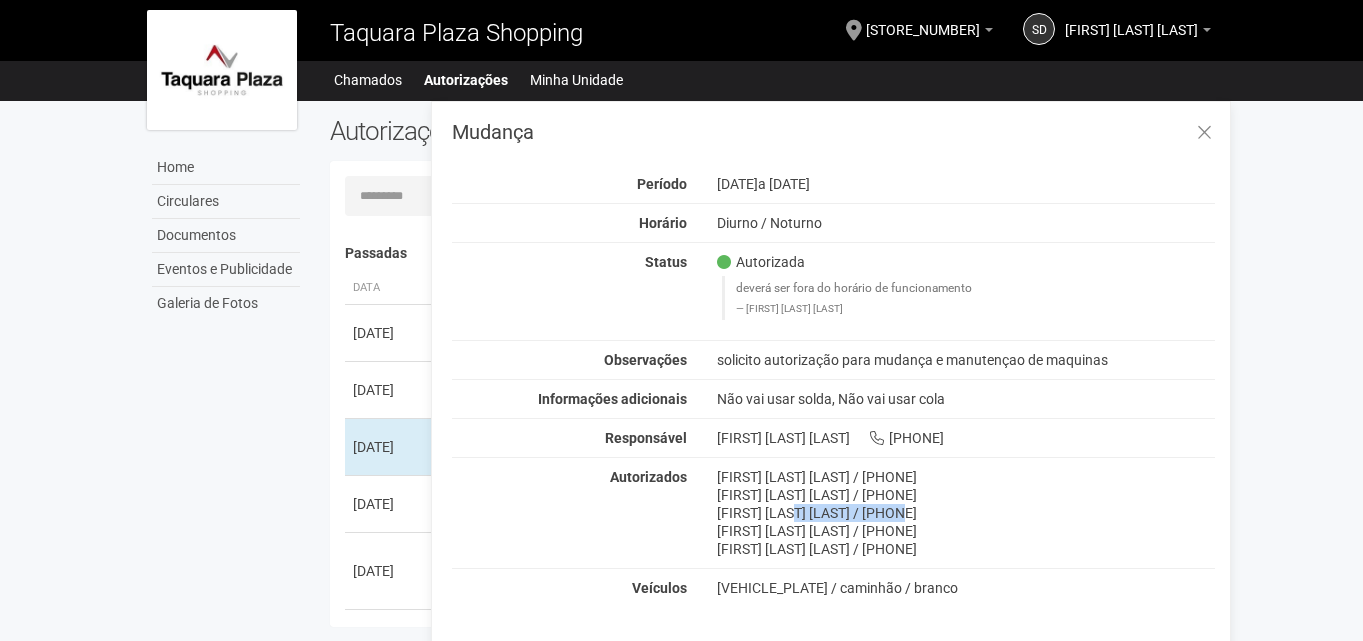 drag, startPoint x: 722, startPoint y: 511, endPoint x: 833, endPoint y: 511, distance: 111 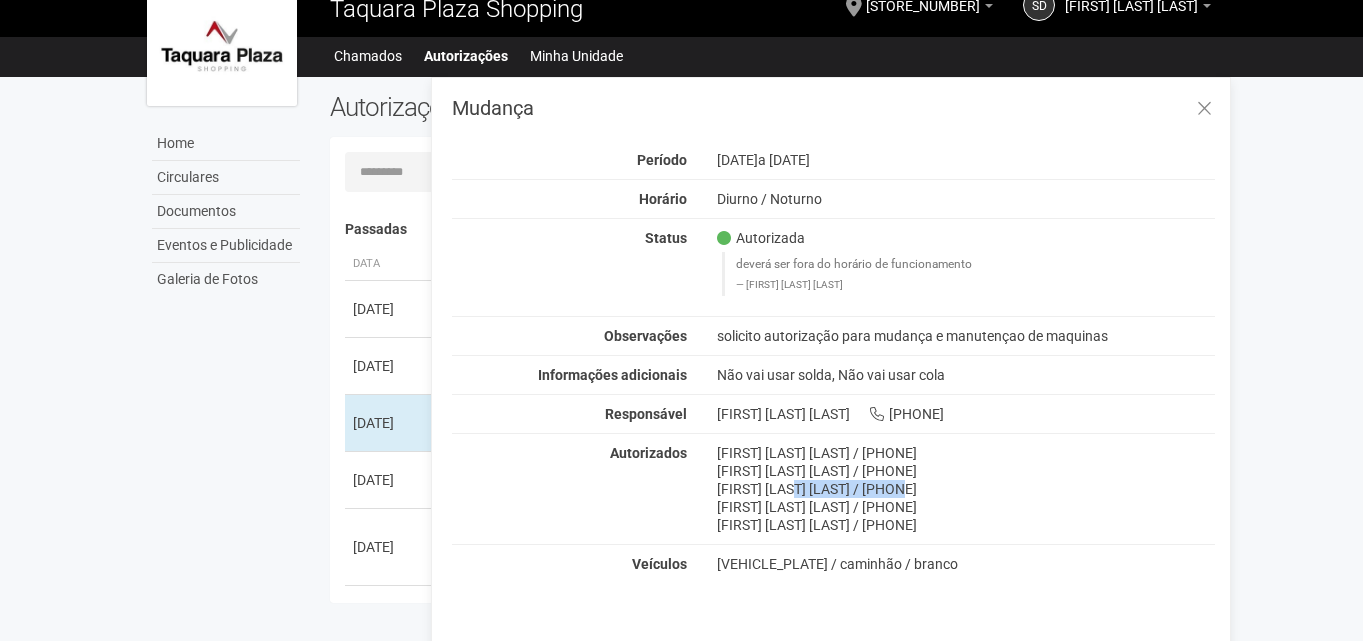 scroll, scrollTop: 31, scrollLeft: 0, axis: vertical 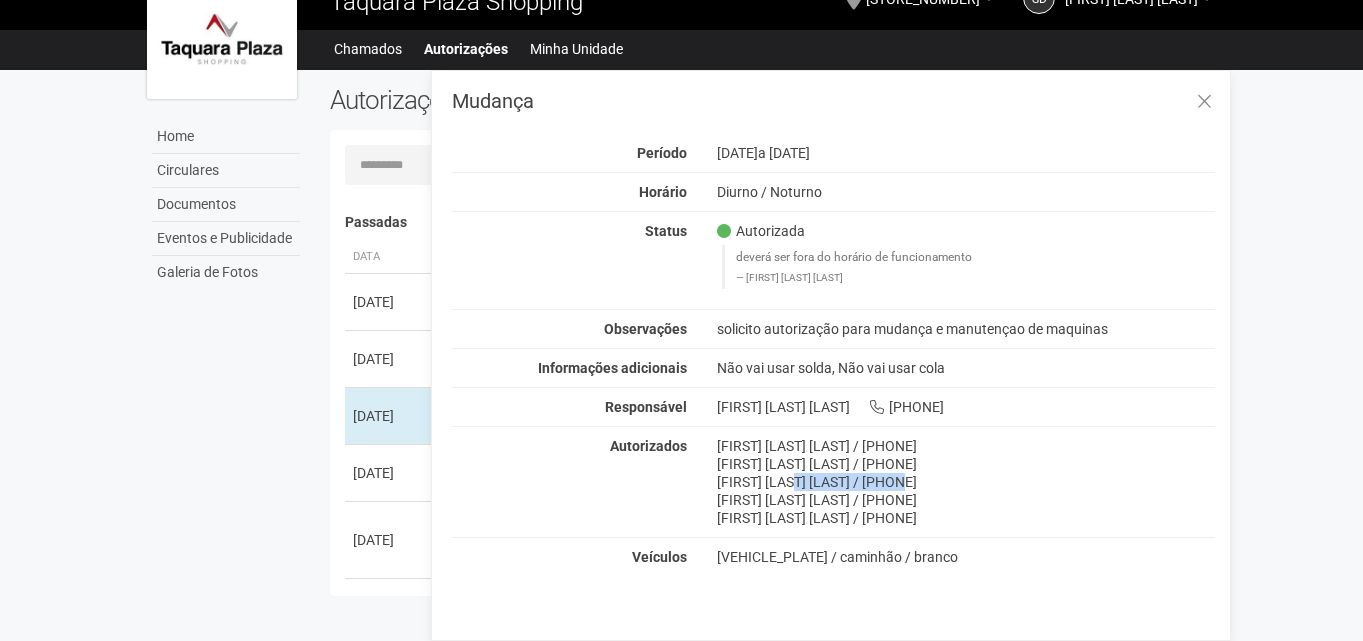 drag, startPoint x: 721, startPoint y: 497, endPoint x: 946, endPoint y: 500, distance: 225.02 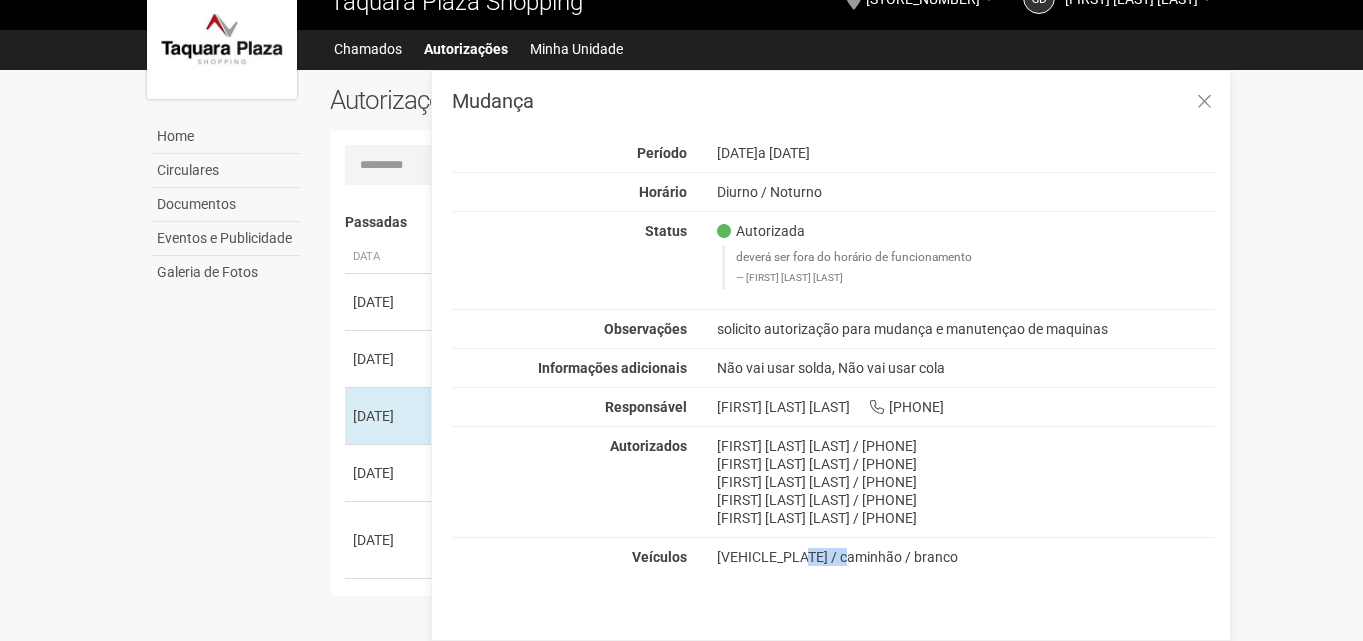 drag, startPoint x: 721, startPoint y: 554, endPoint x: 777, endPoint y: 559, distance: 56.22277 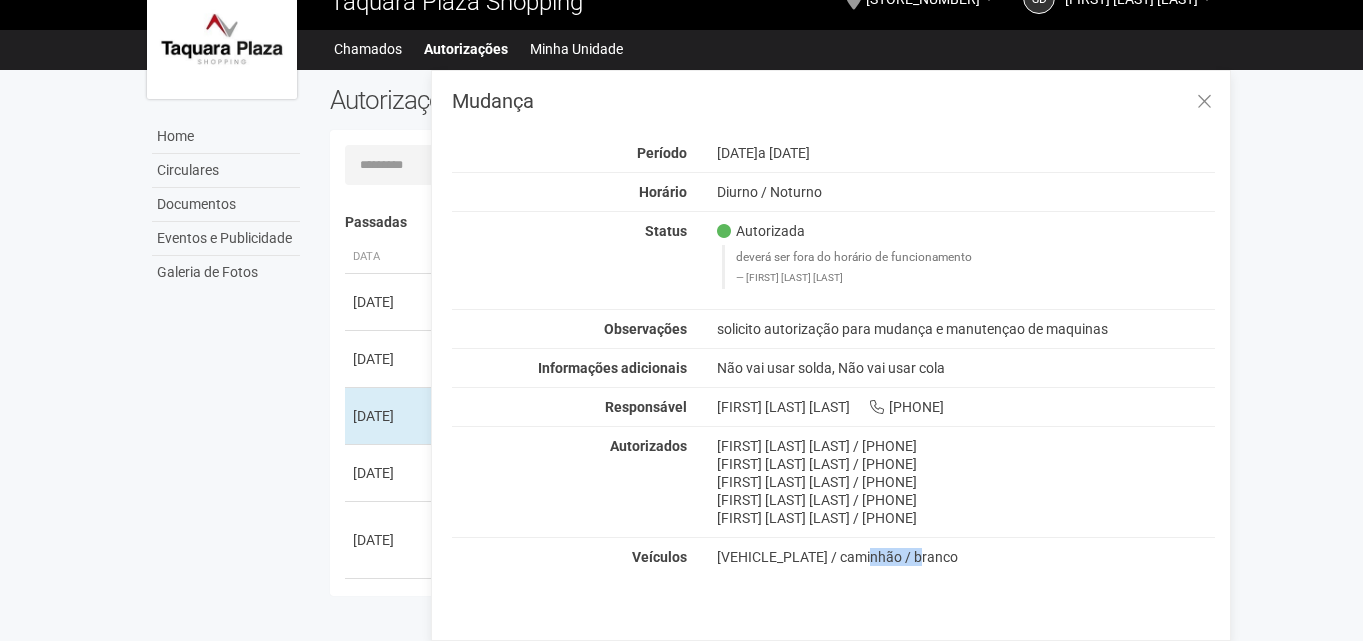 drag, startPoint x: 802, startPoint y: 559, endPoint x: 848, endPoint y: 559, distance: 46 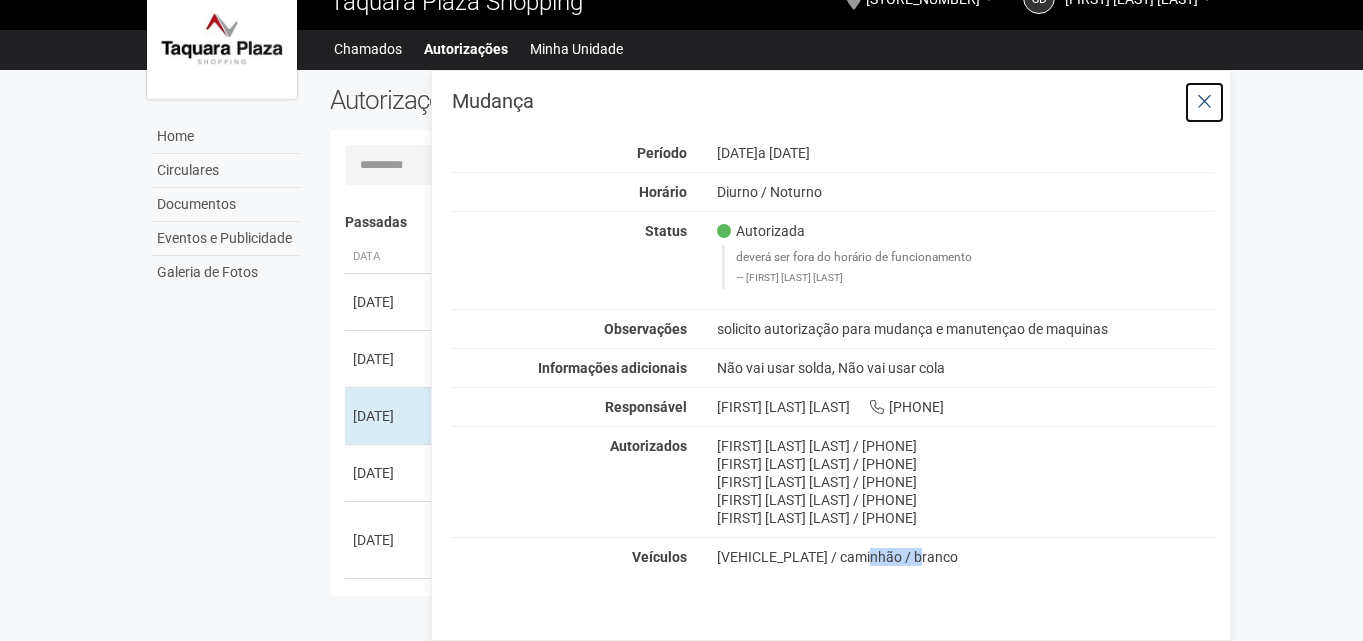 click at bounding box center [1204, 102] 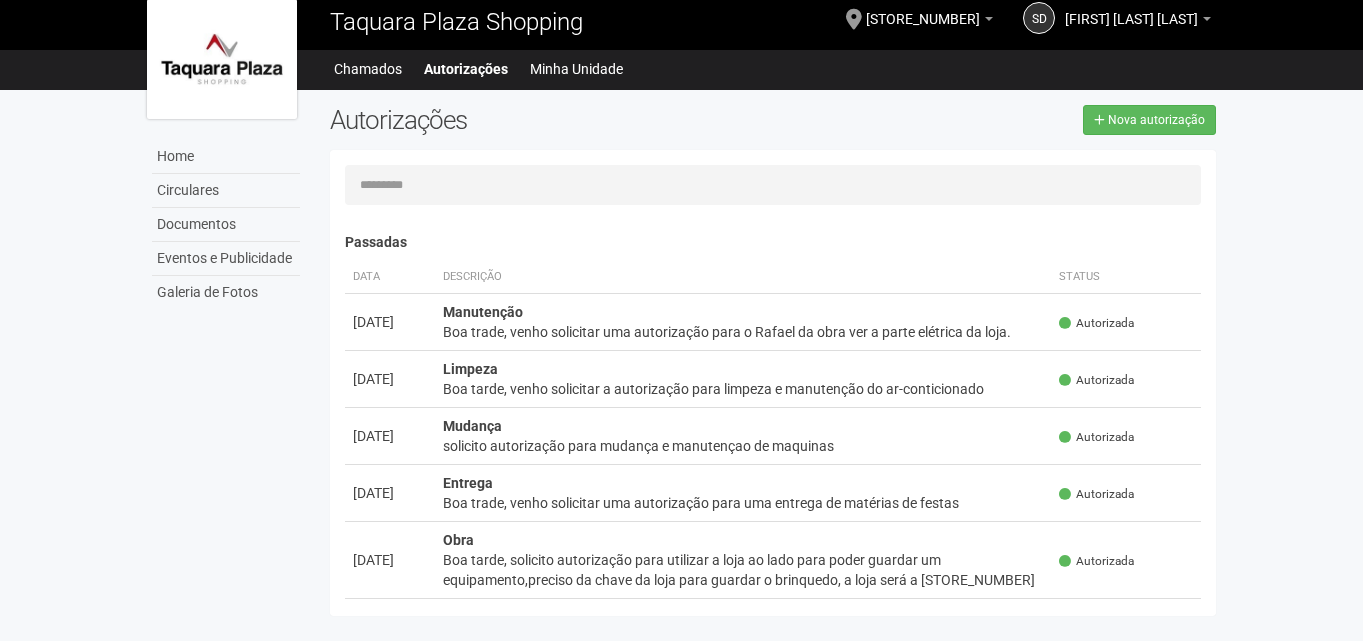 scroll, scrollTop: 0, scrollLeft: 0, axis: both 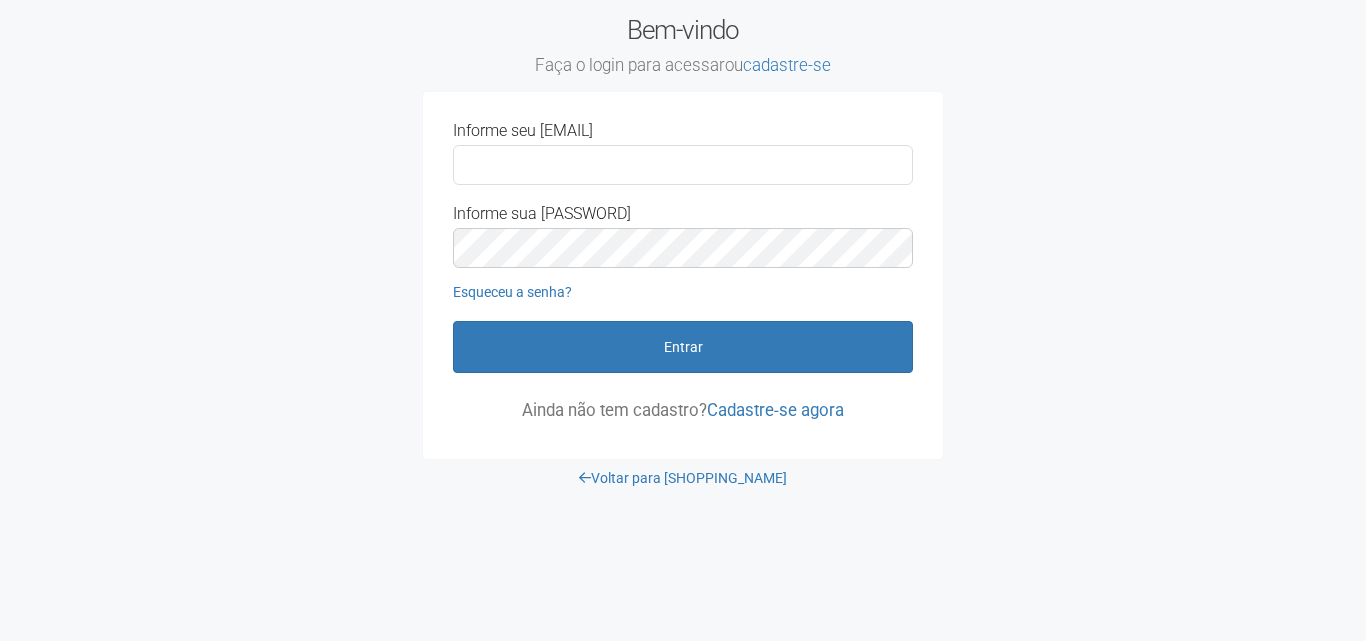 click on "Informe seu e-mail" at bounding box center (683, 165) 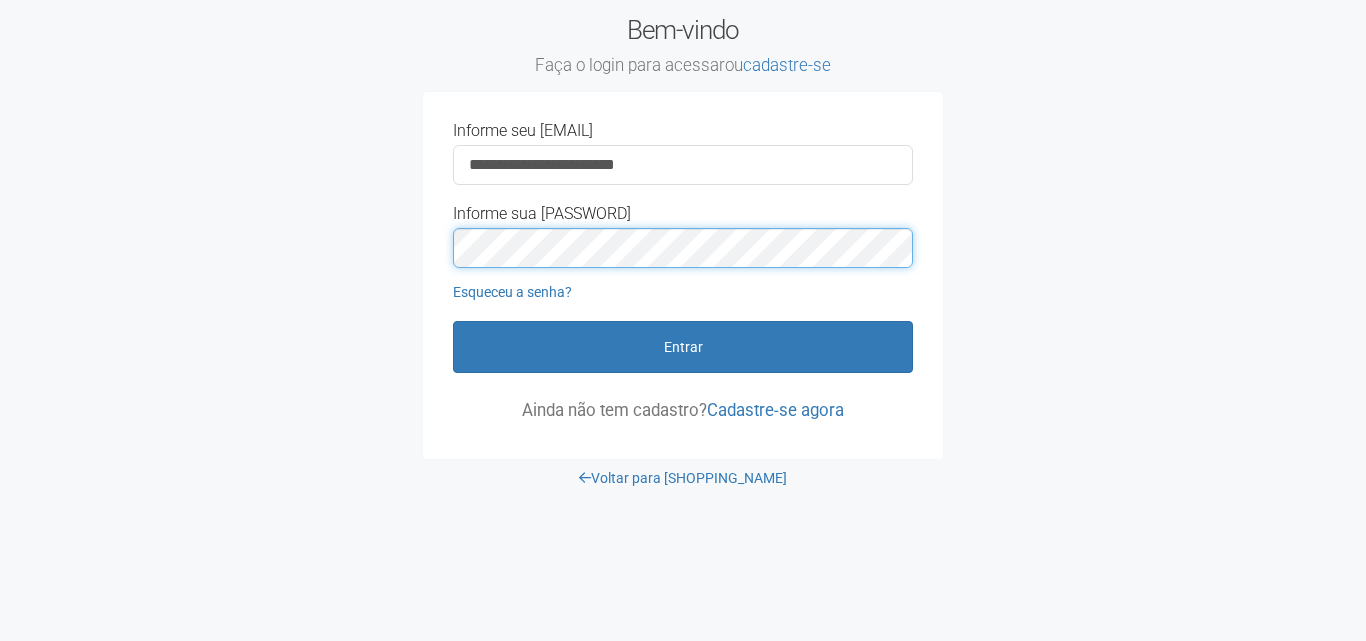 click on "Entrar" at bounding box center [683, 347] 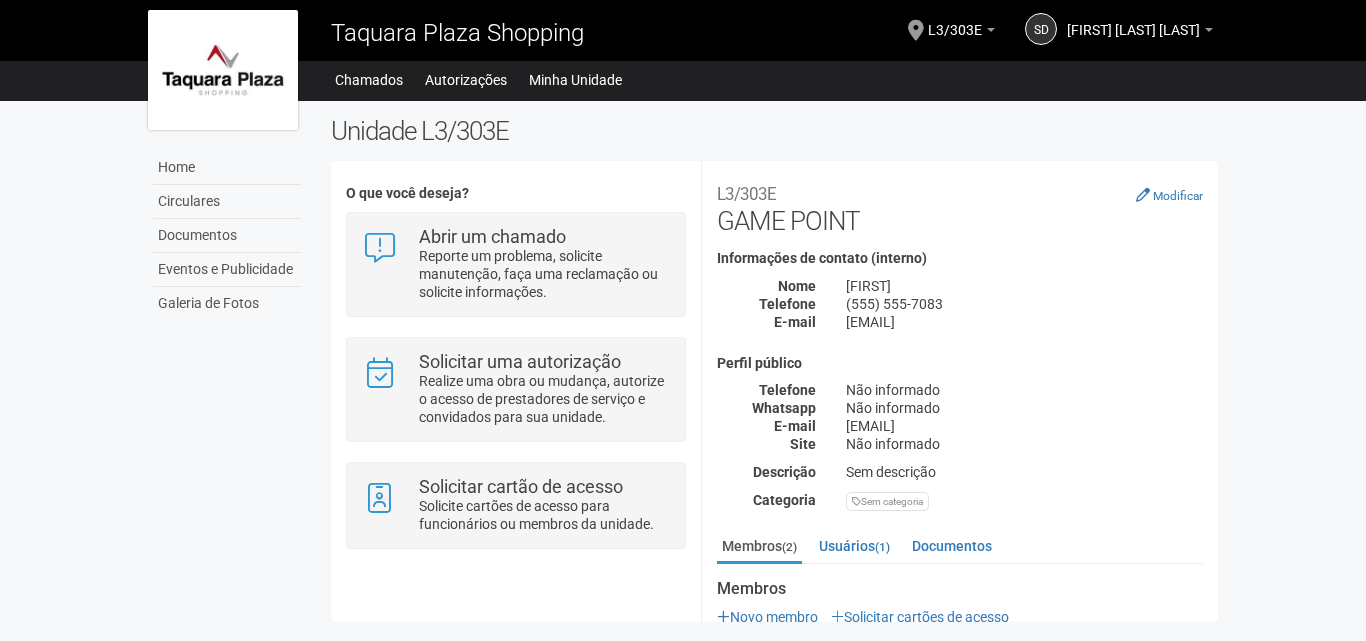 scroll, scrollTop: 0, scrollLeft: 0, axis: both 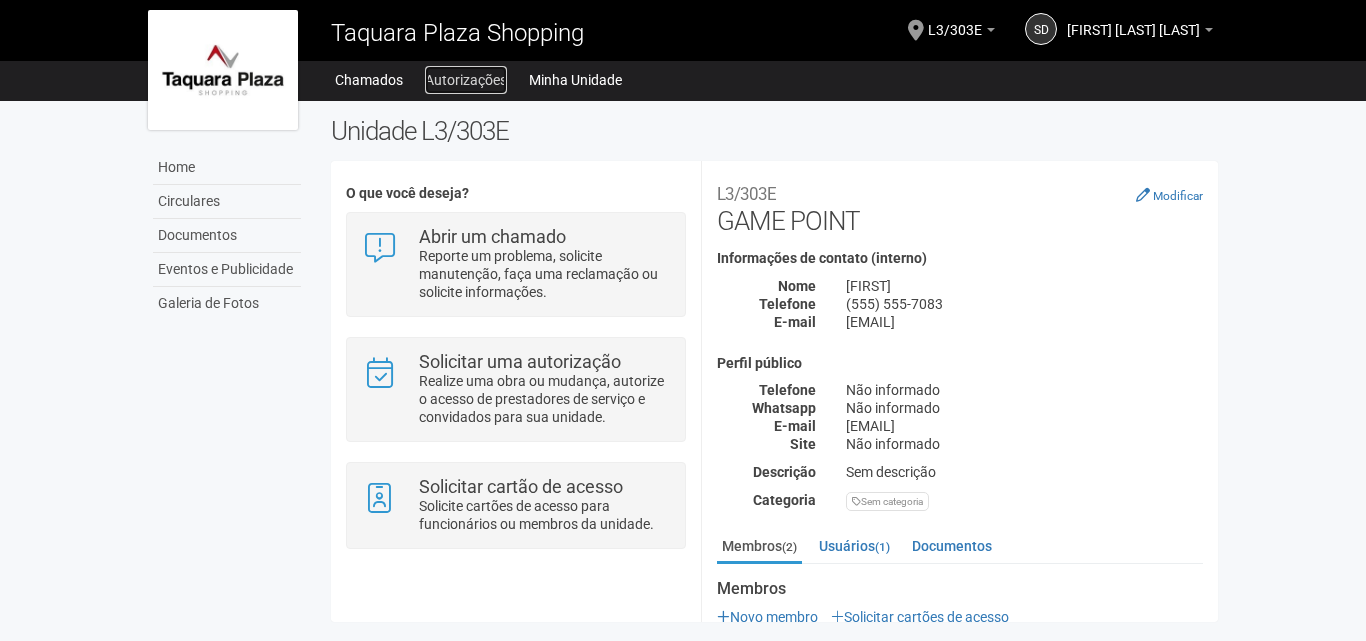 click on "Autorizações" at bounding box center (466, 80) 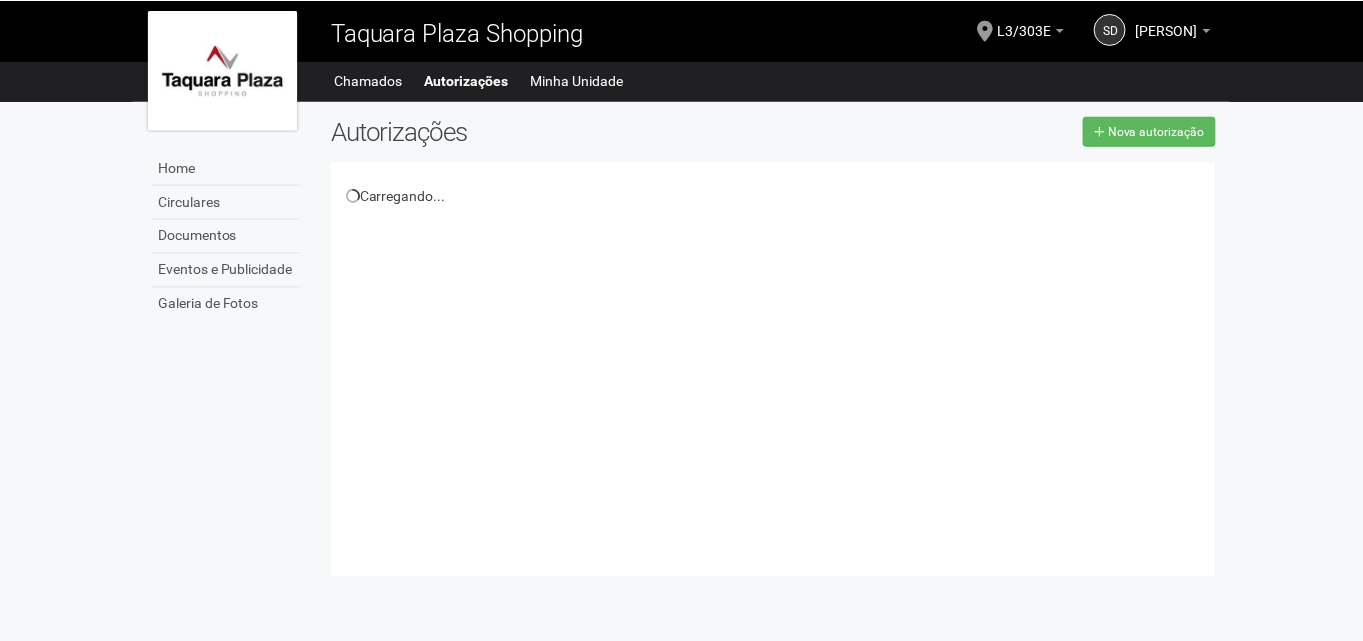 scroll, scrollTop: 0, scrollLeft: 0, axis: both 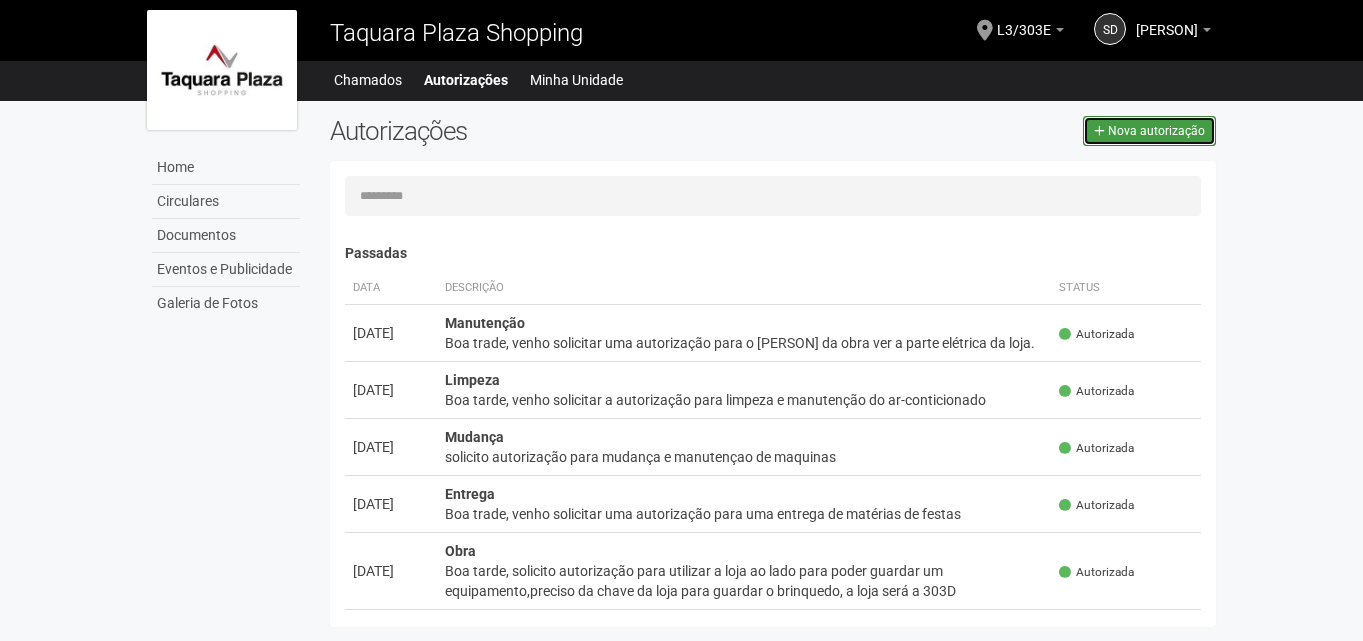 click at bounding box center [1099, 131] 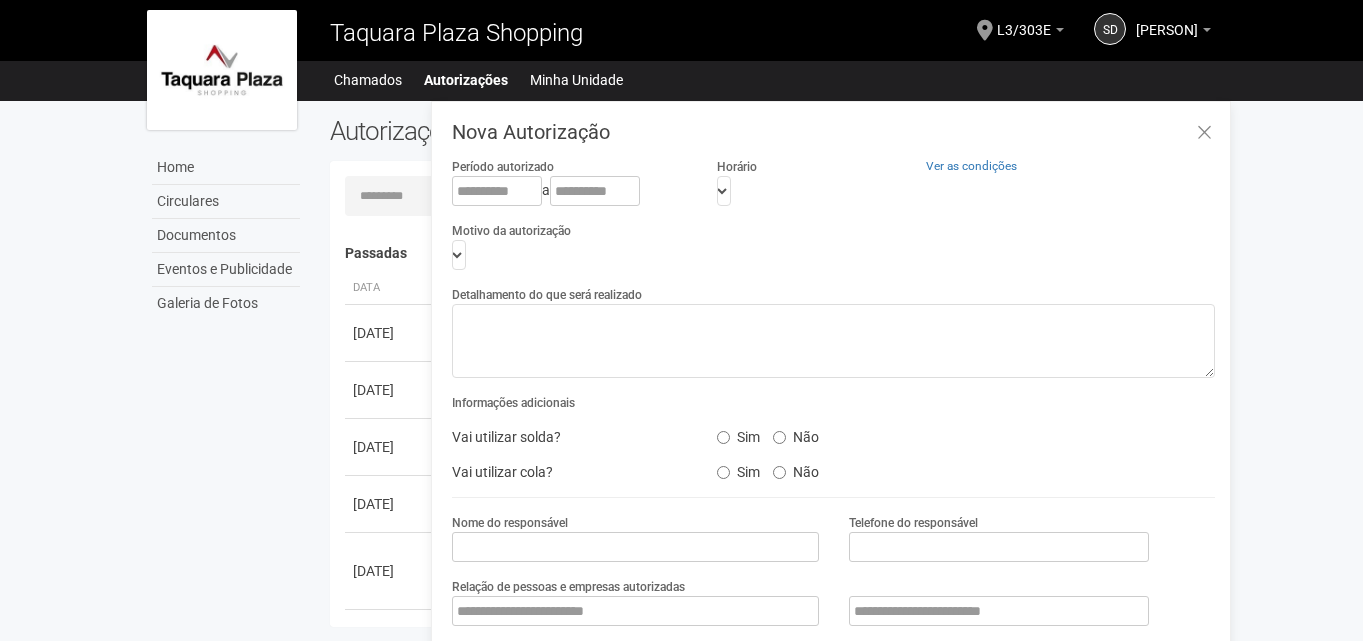 scroll, scrollTop: 31, scrollLeft: 0, axis: vertical 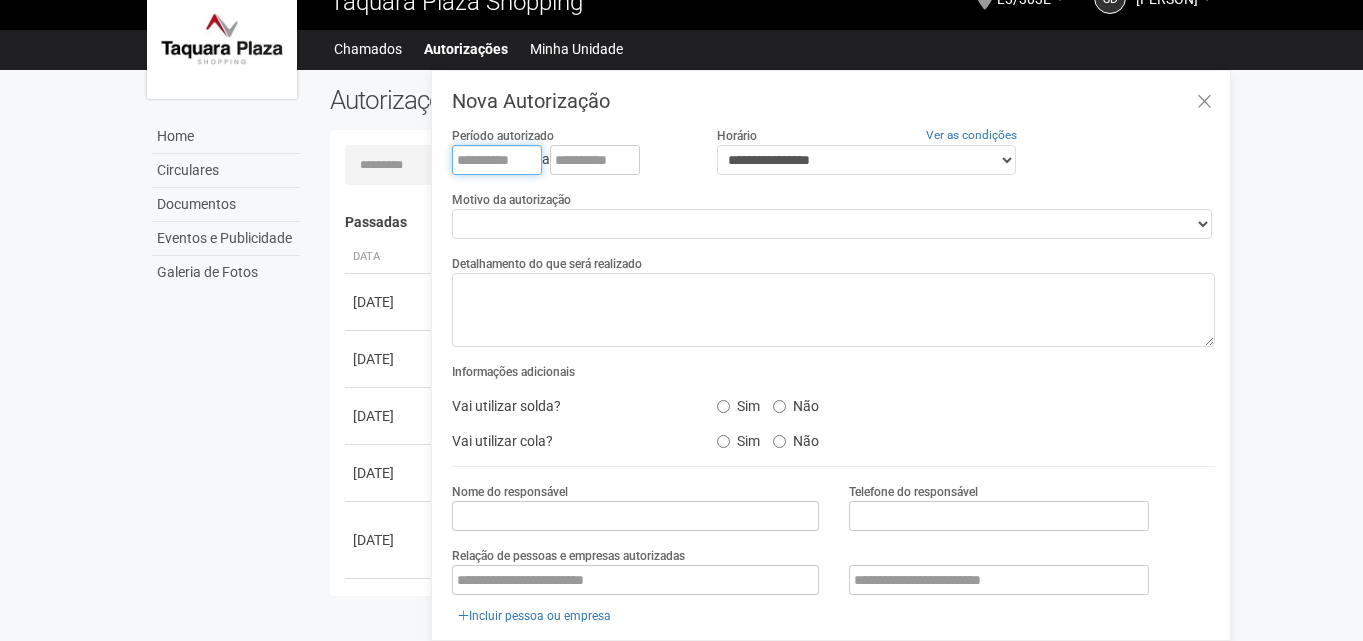 click at bounding box center (497, 160) 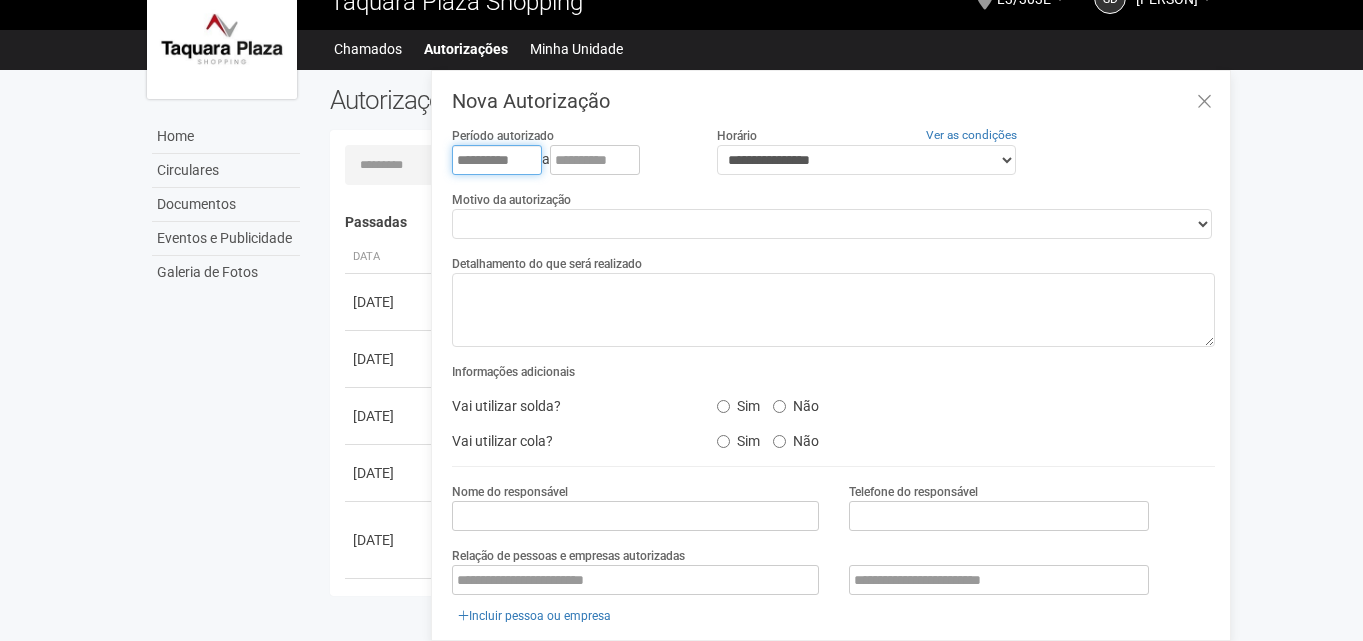 type on "**********" 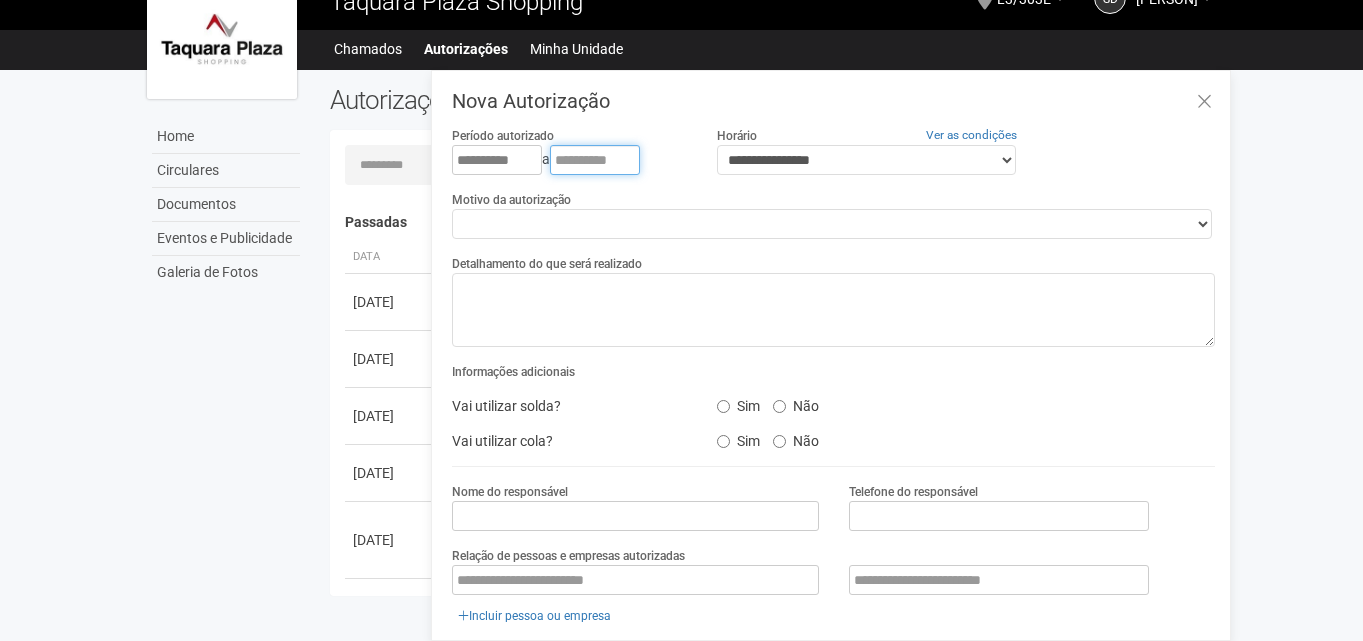 click at bounding box center (595, 160) 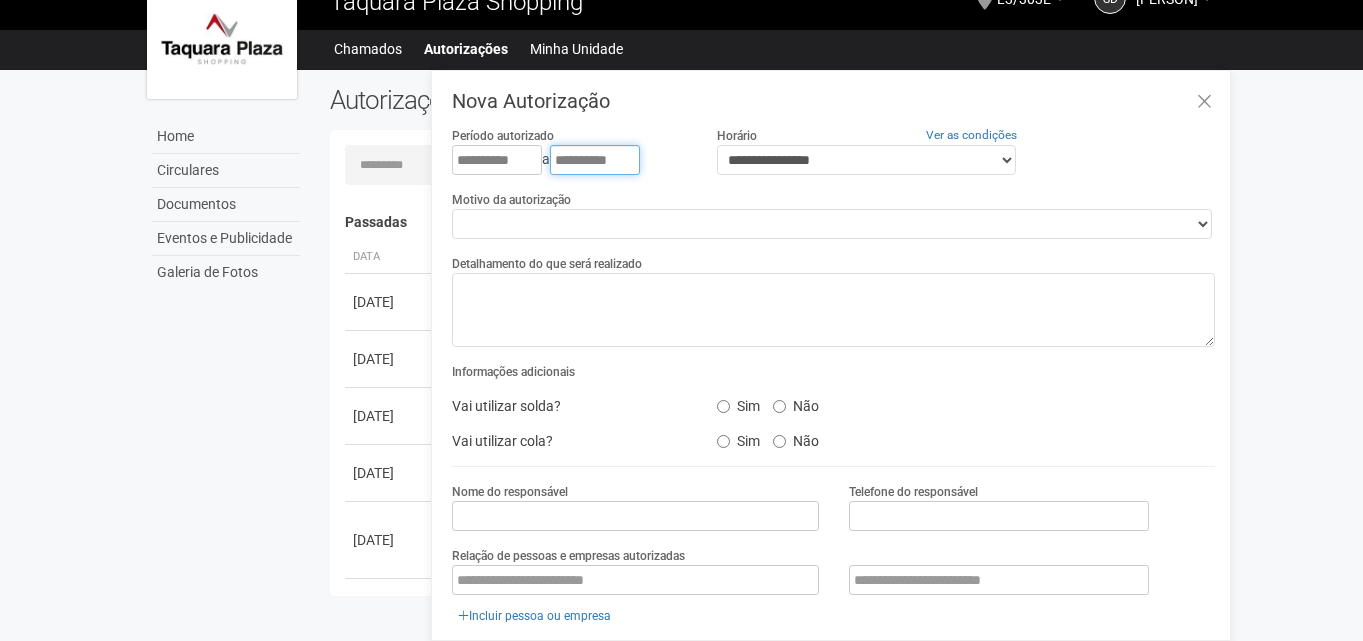 type on "**********" 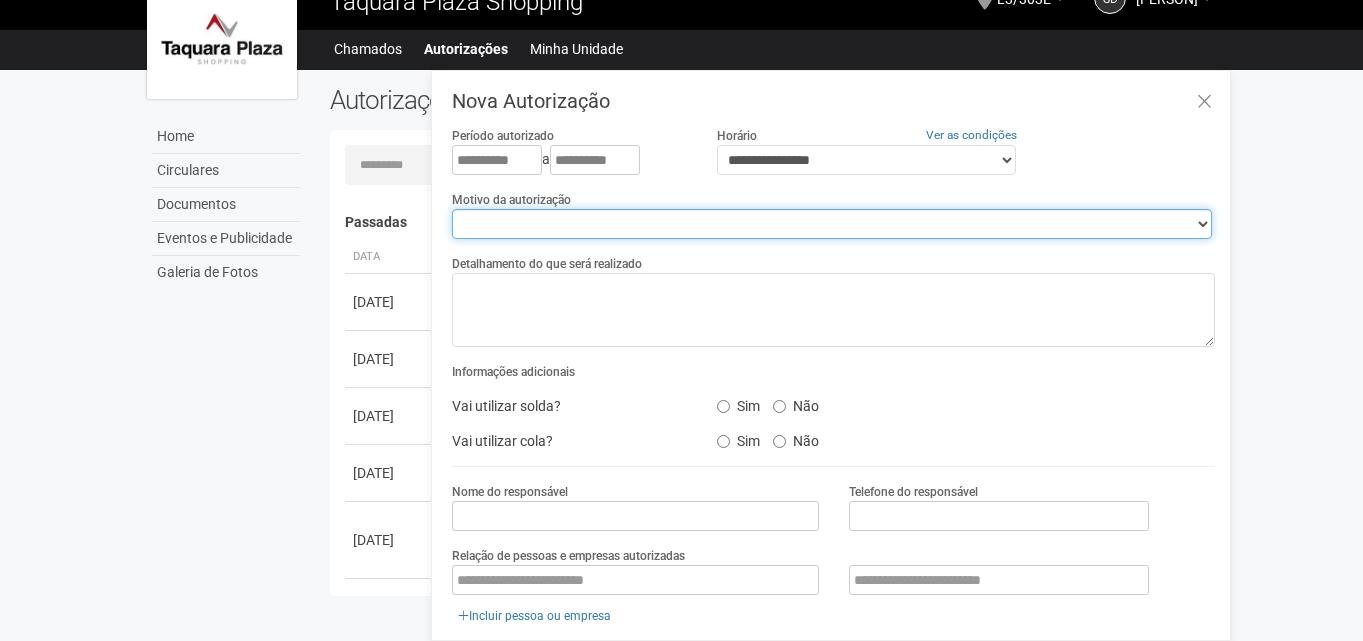 click on "**********" at bounding box center (832, 224) 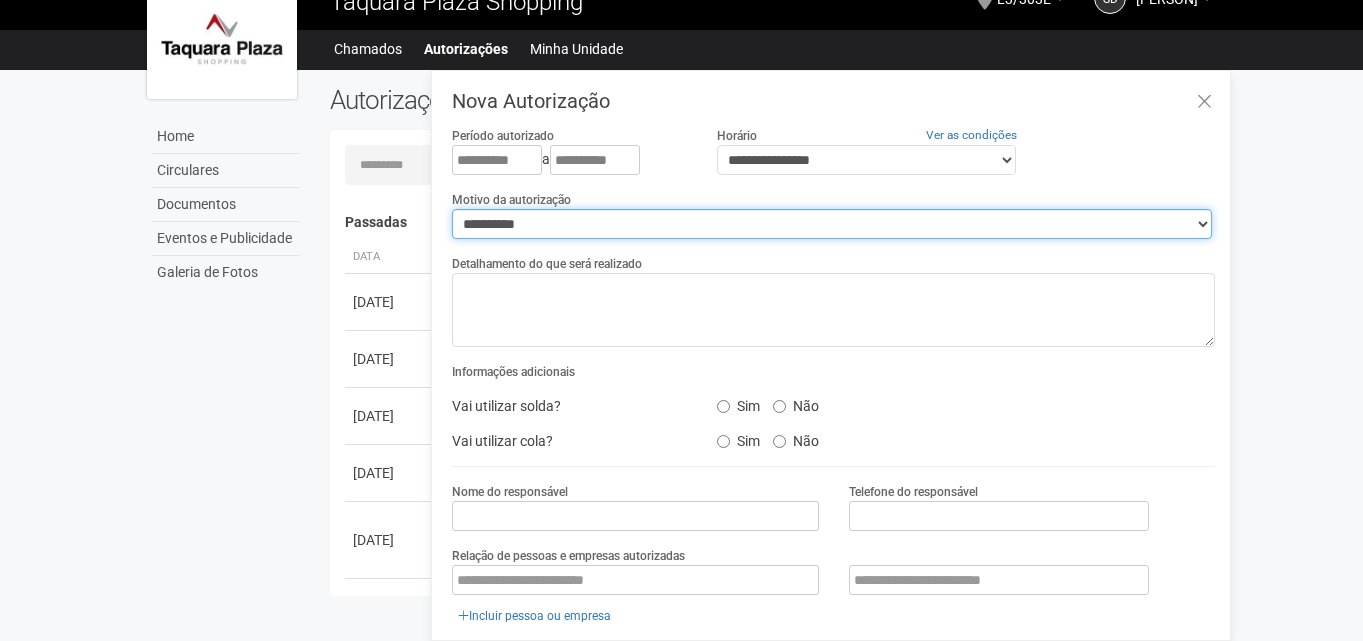 click on "**********" at bounding box center (832, 224) 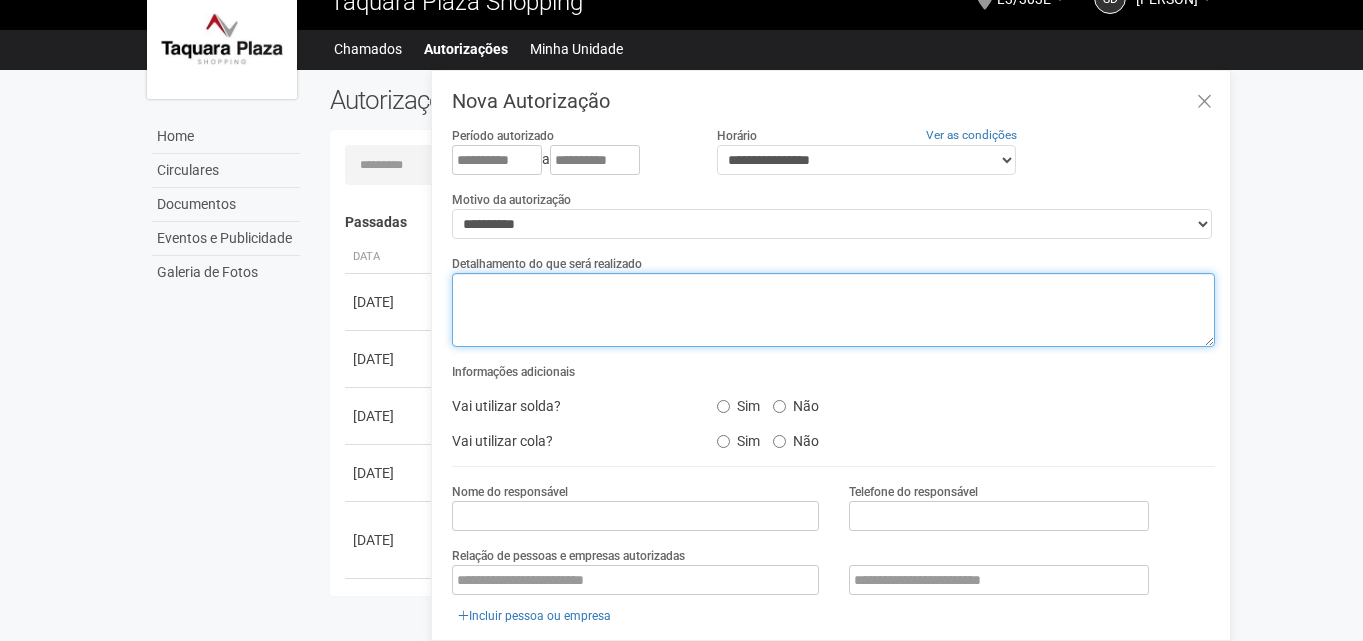 click at bounding box center [833, 310] 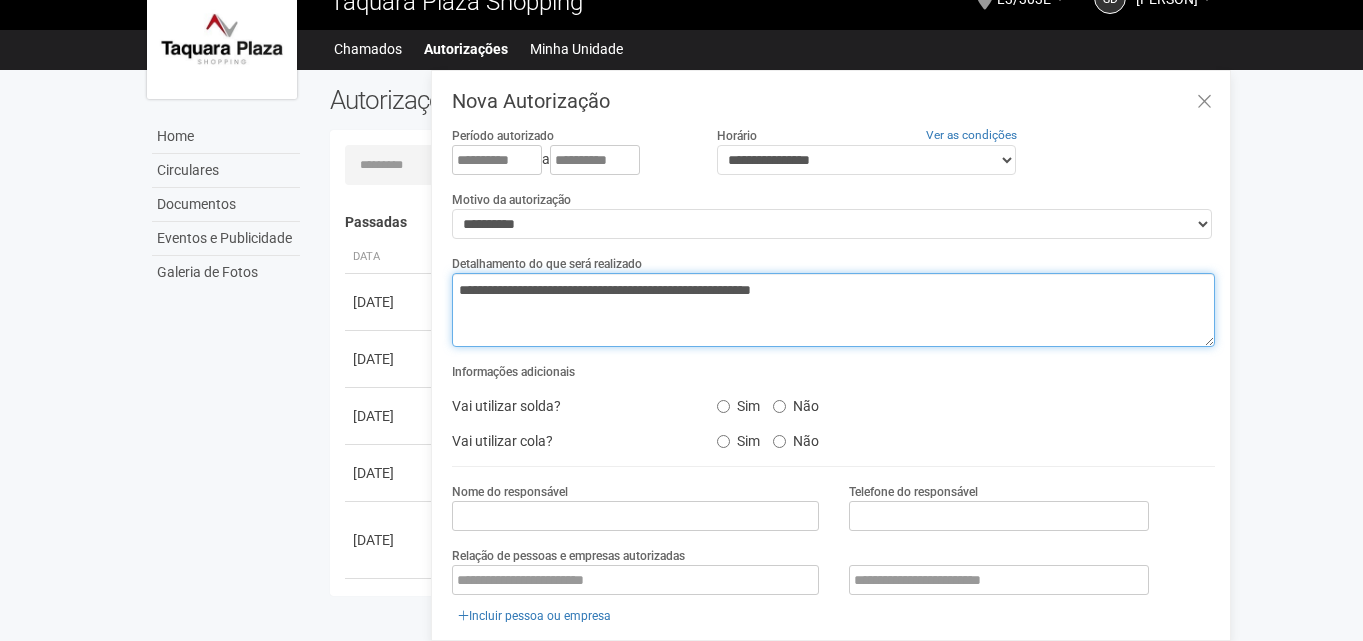 type on "**********" 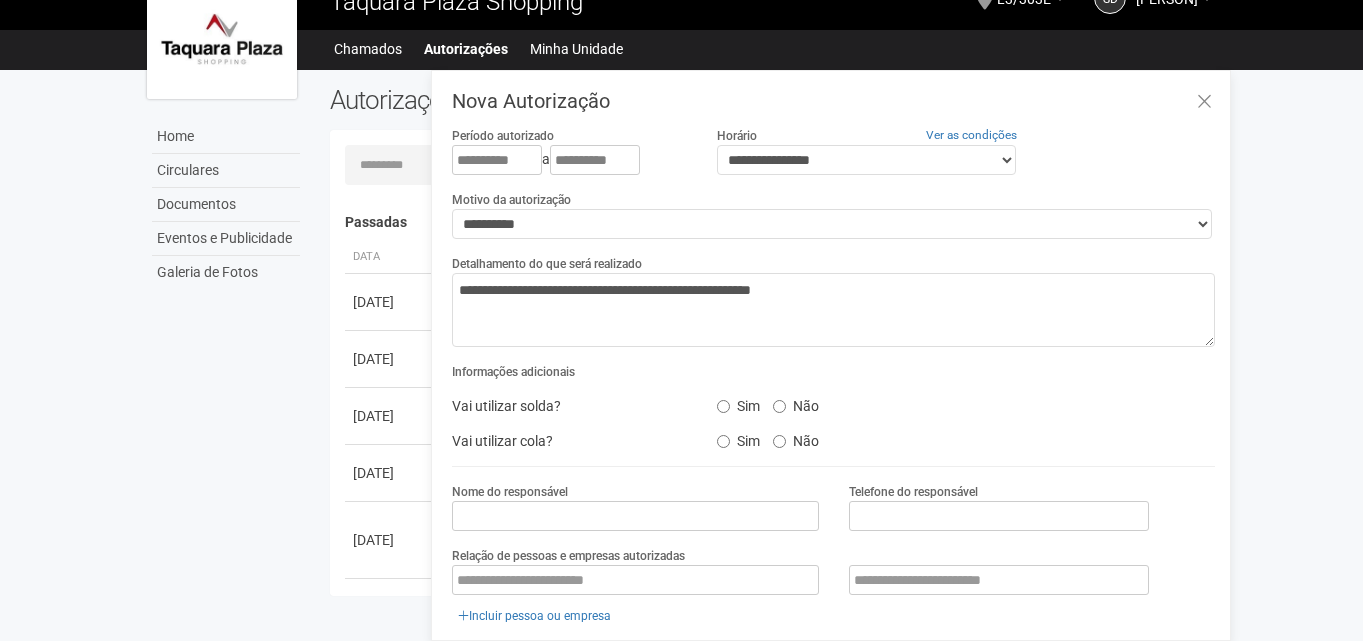 click on "Sim
Não" at bounding box center [900, 403] 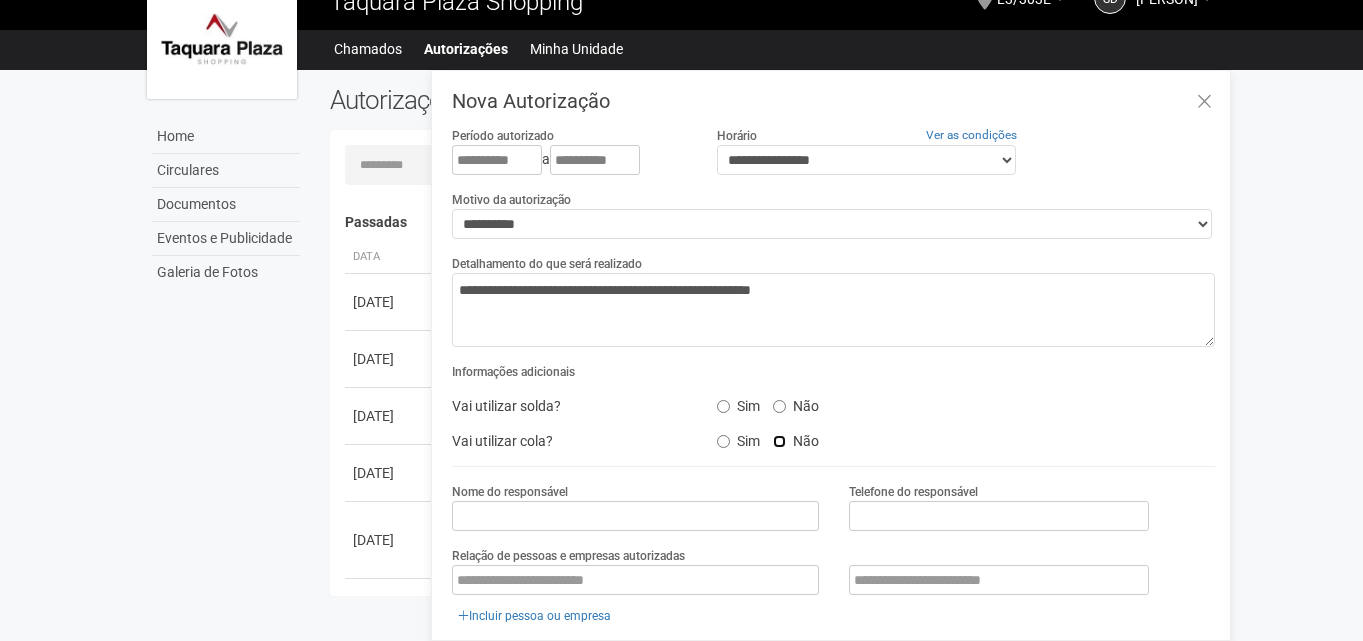 scroll, scrollTop: 100, scrollLeft: 0, axis: vertical 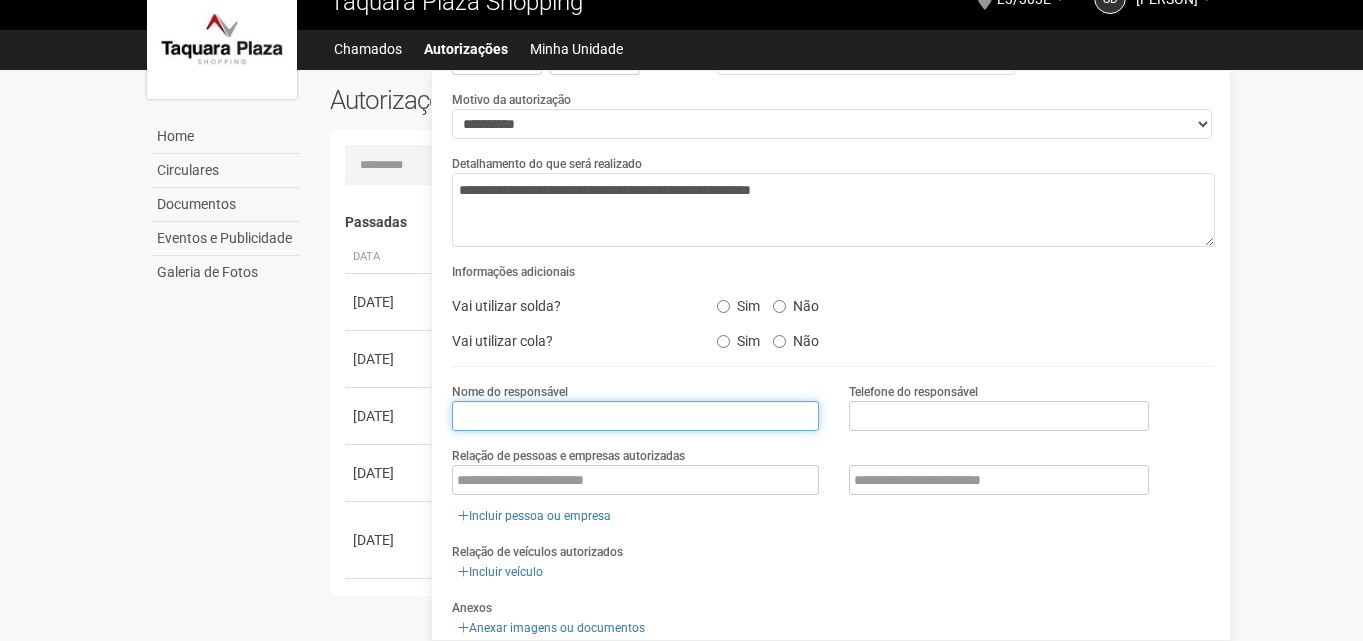 click at bounding box center [635, 416] 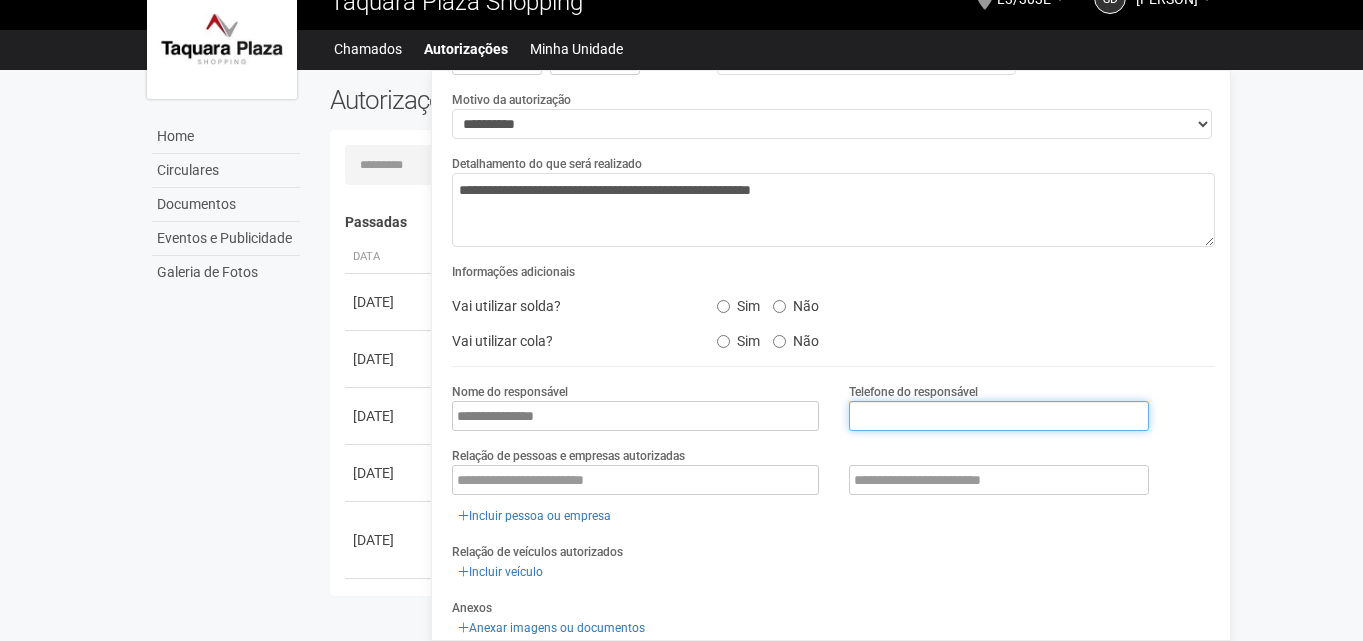 click at bounding box center (999, 416) 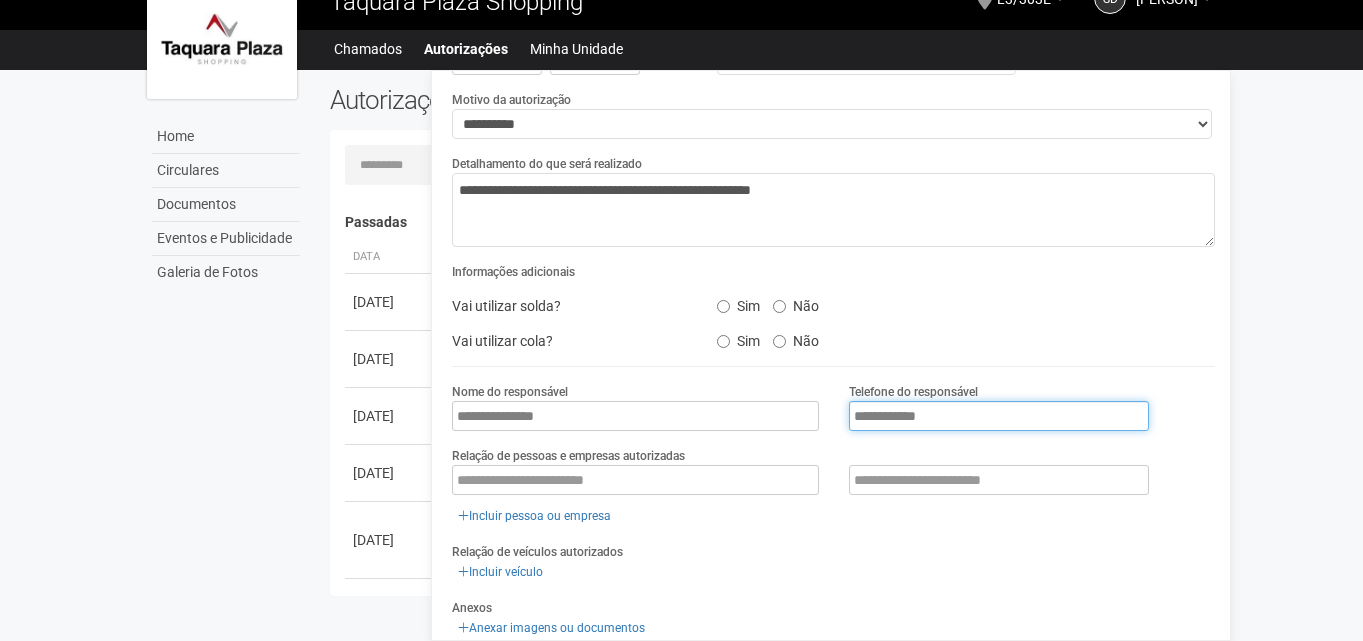 type on "**********" 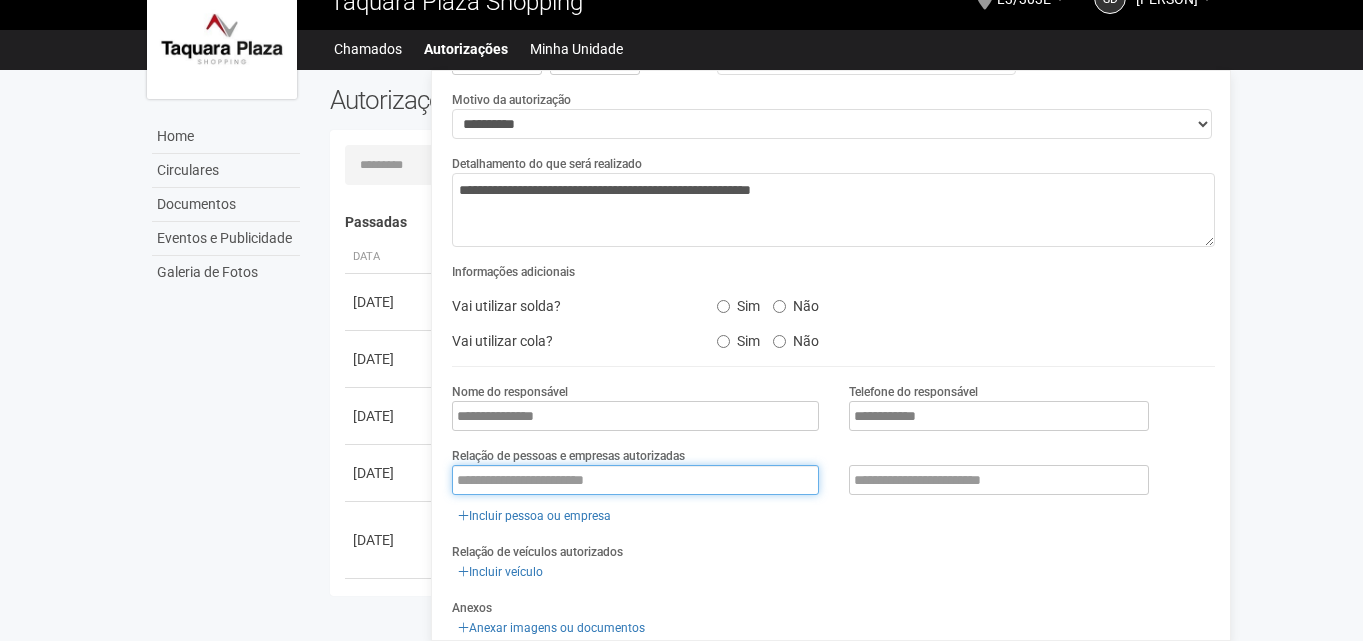 click at bounding box center (635, 480) 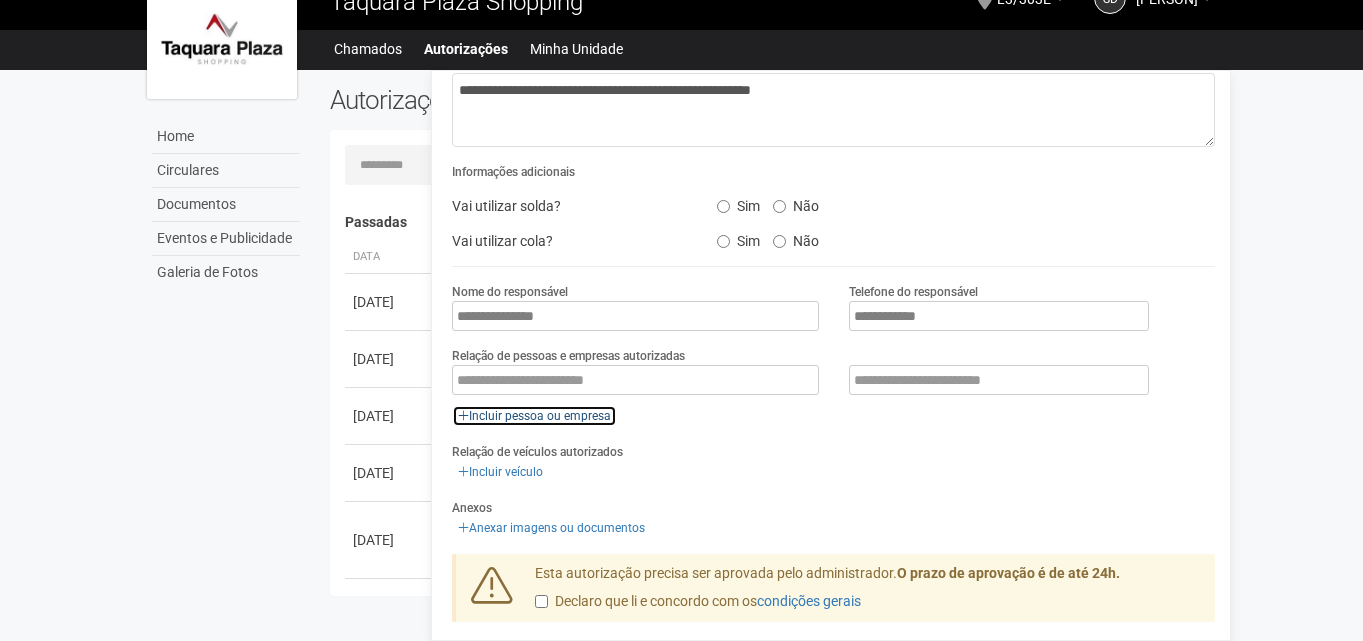 click on "Incluir pessoa ou empresa" at bounding box center [534, 416] 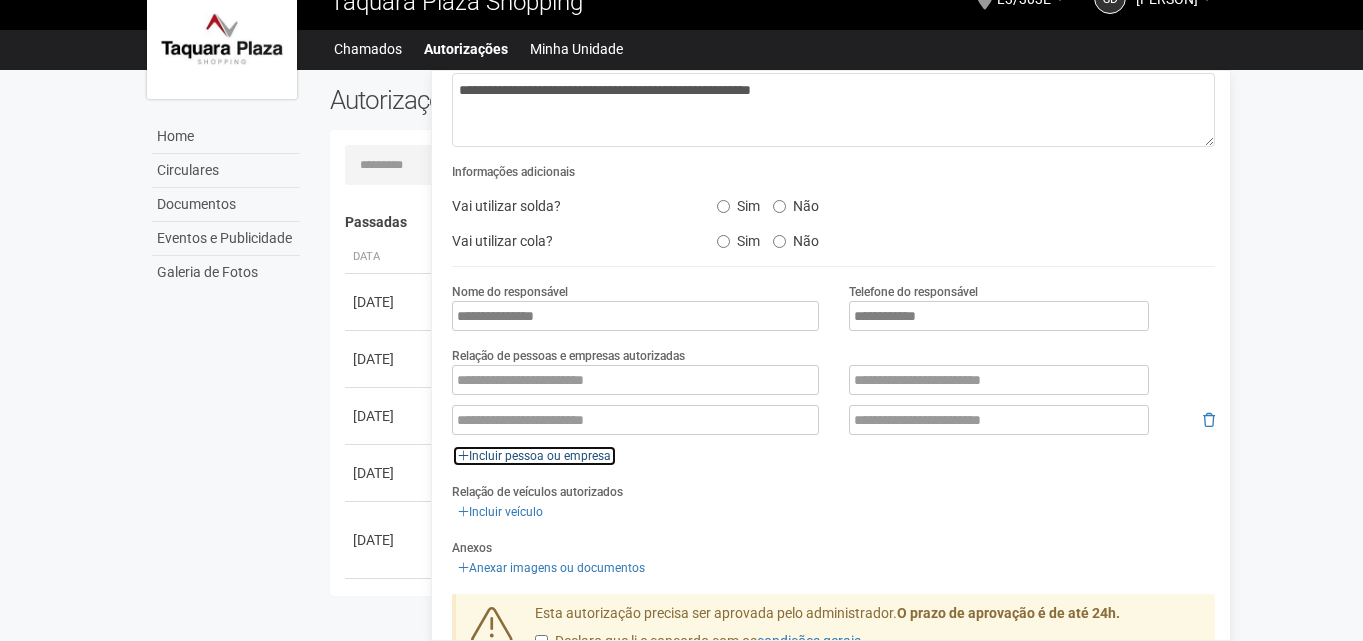 click on "Incluir pessoa ou empresa" at bounding box center (534, 456) 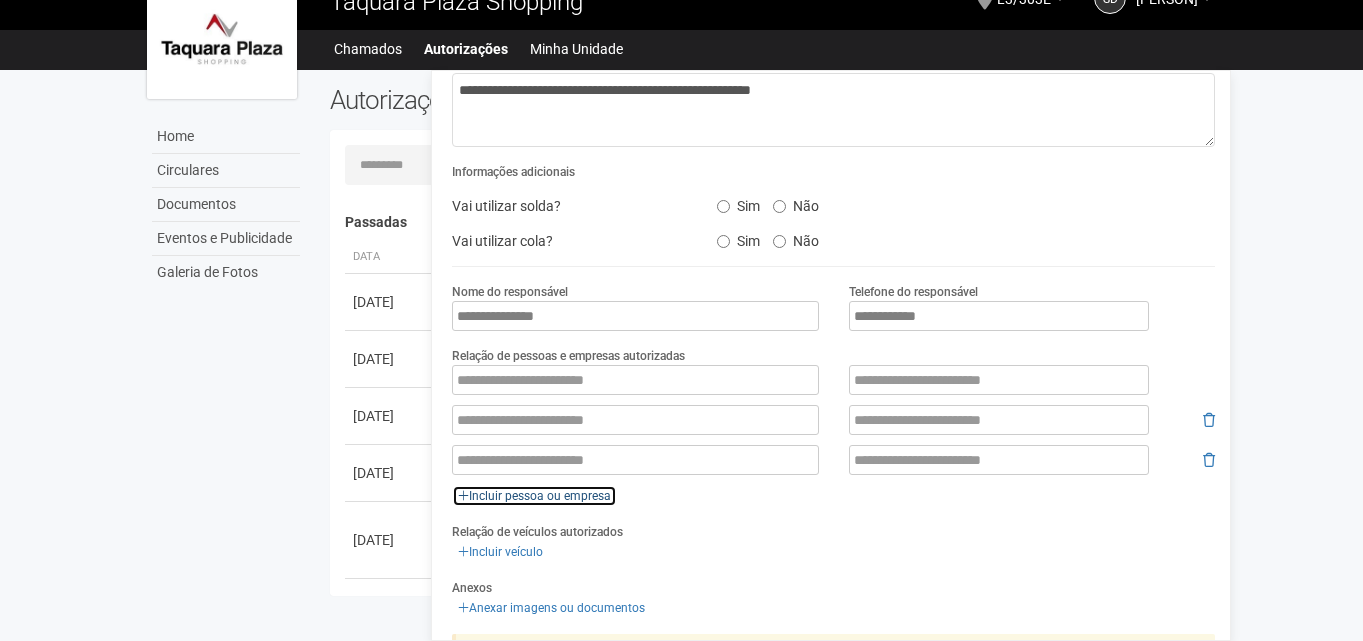 click on "Incluir pessoa ou empresa" at bounding box center (534, 496) 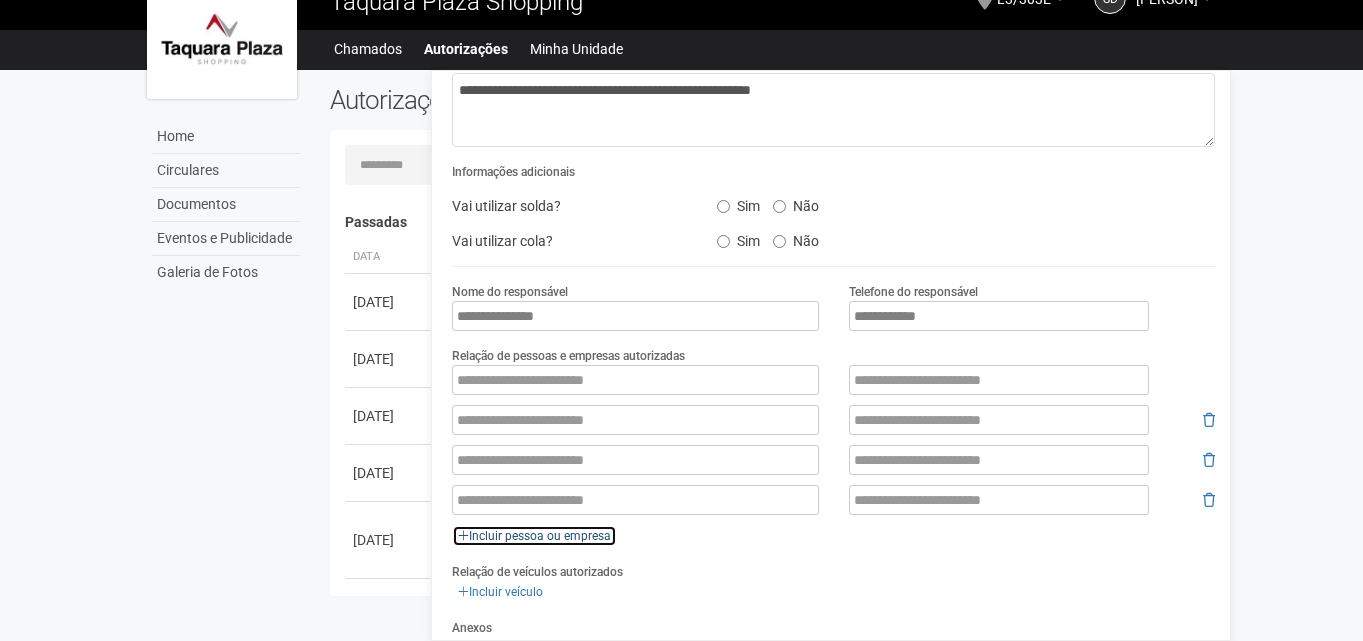 click on "Incluir pessoa ou empresa" at bounding box center (534, 536) 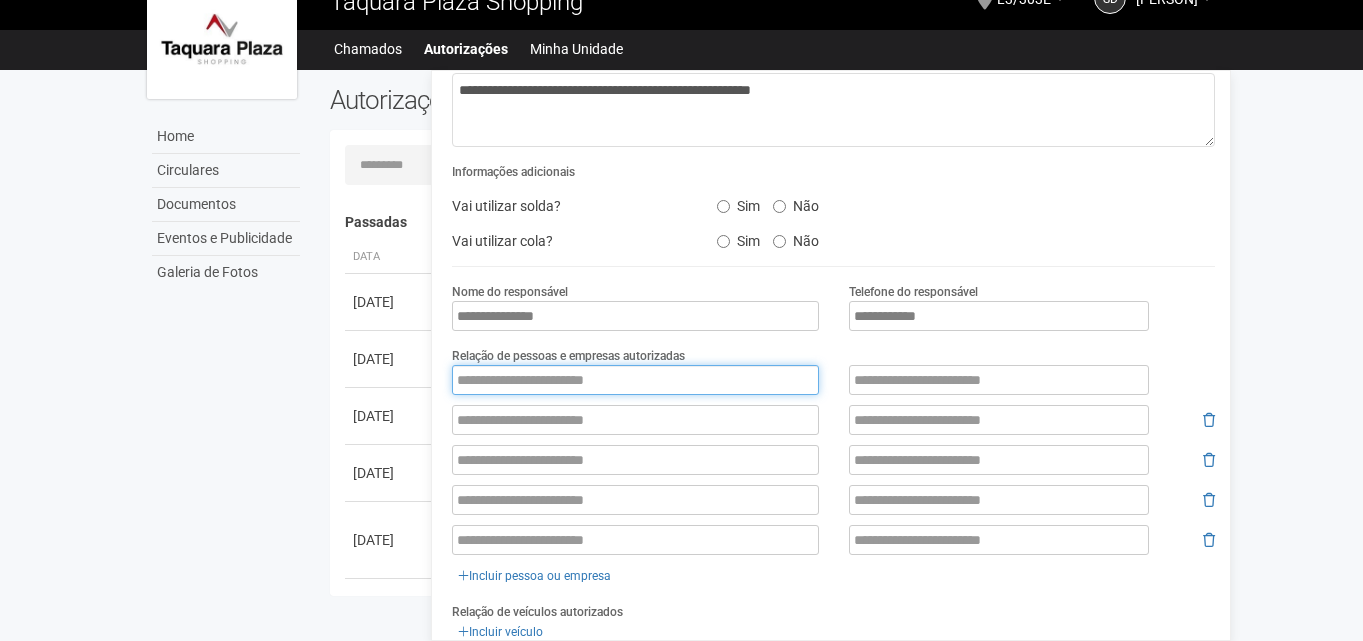 click at bounding box center [635, 380] 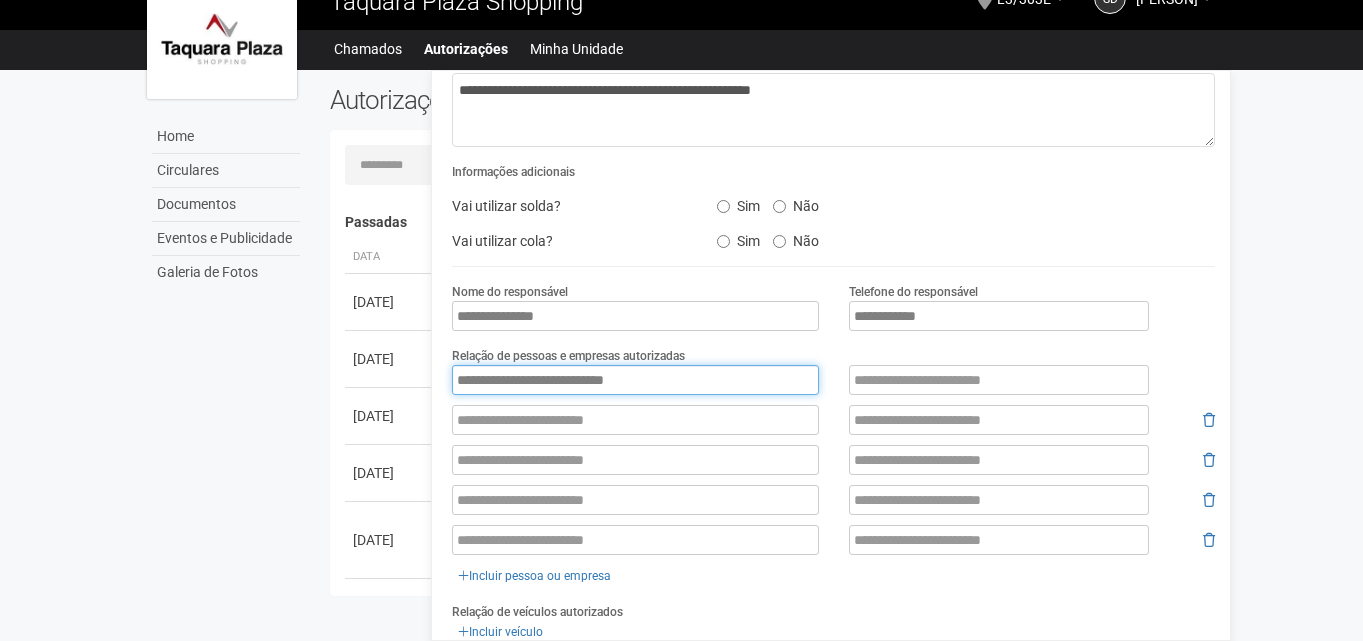 type on "**********" 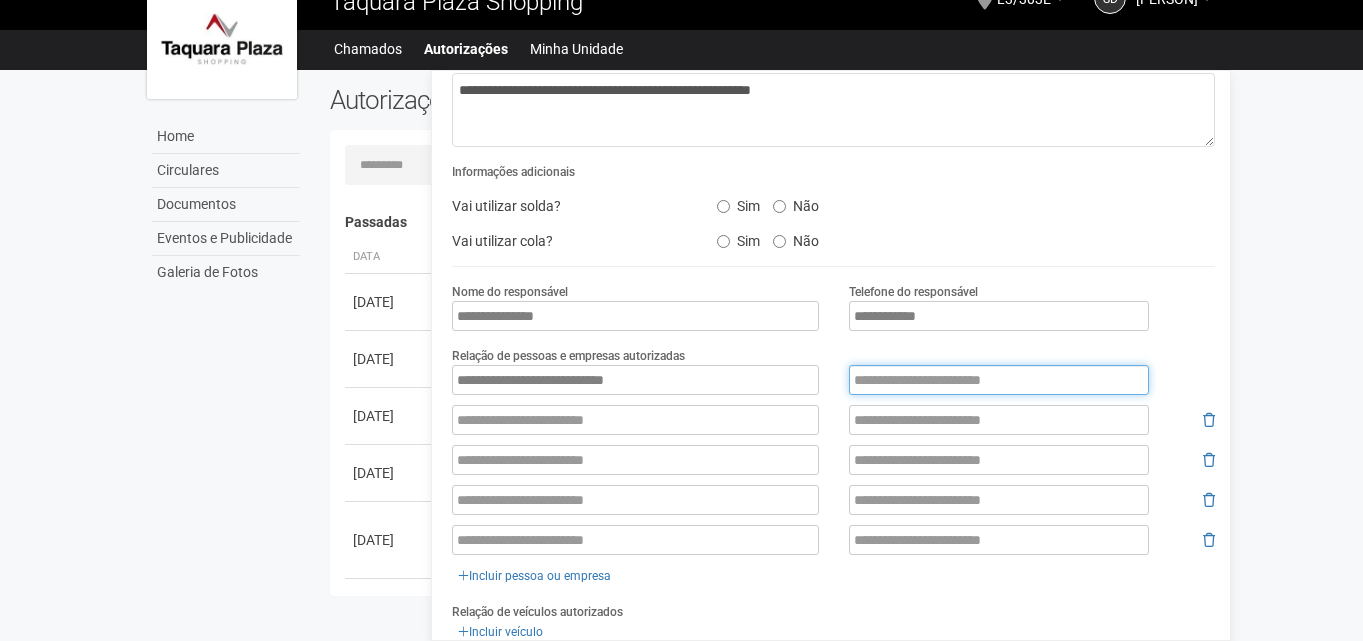 click at bounding box center [999, 380] 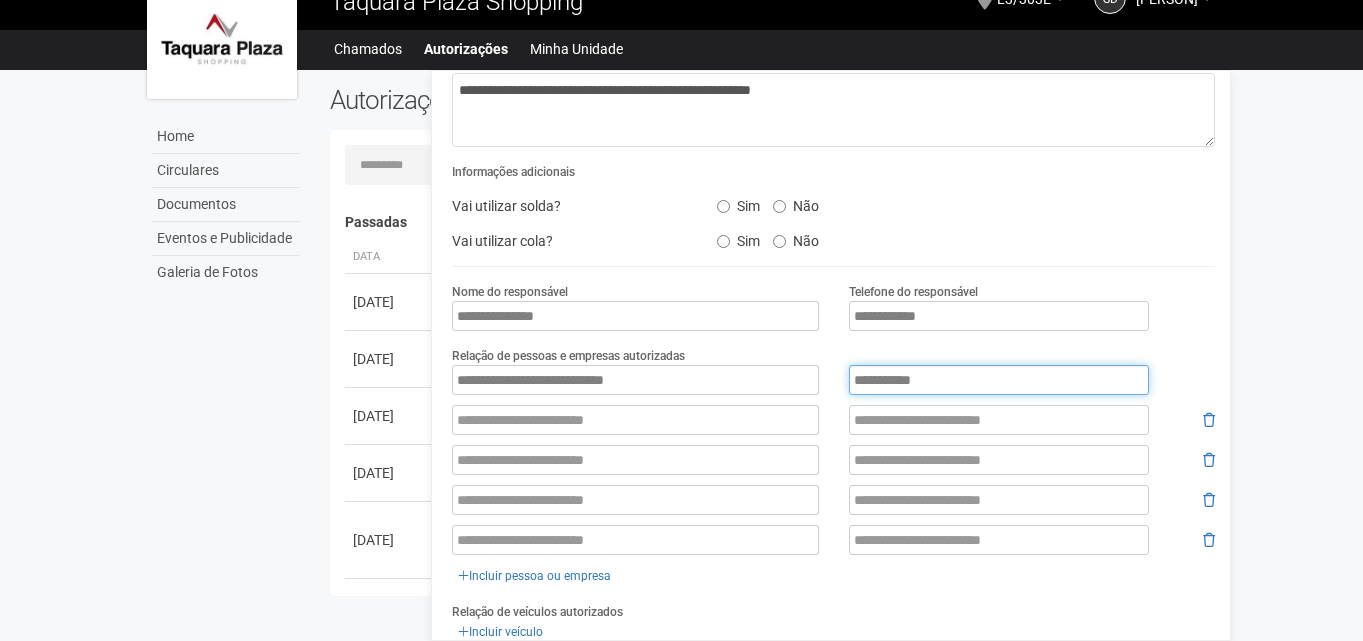 type on "**********" 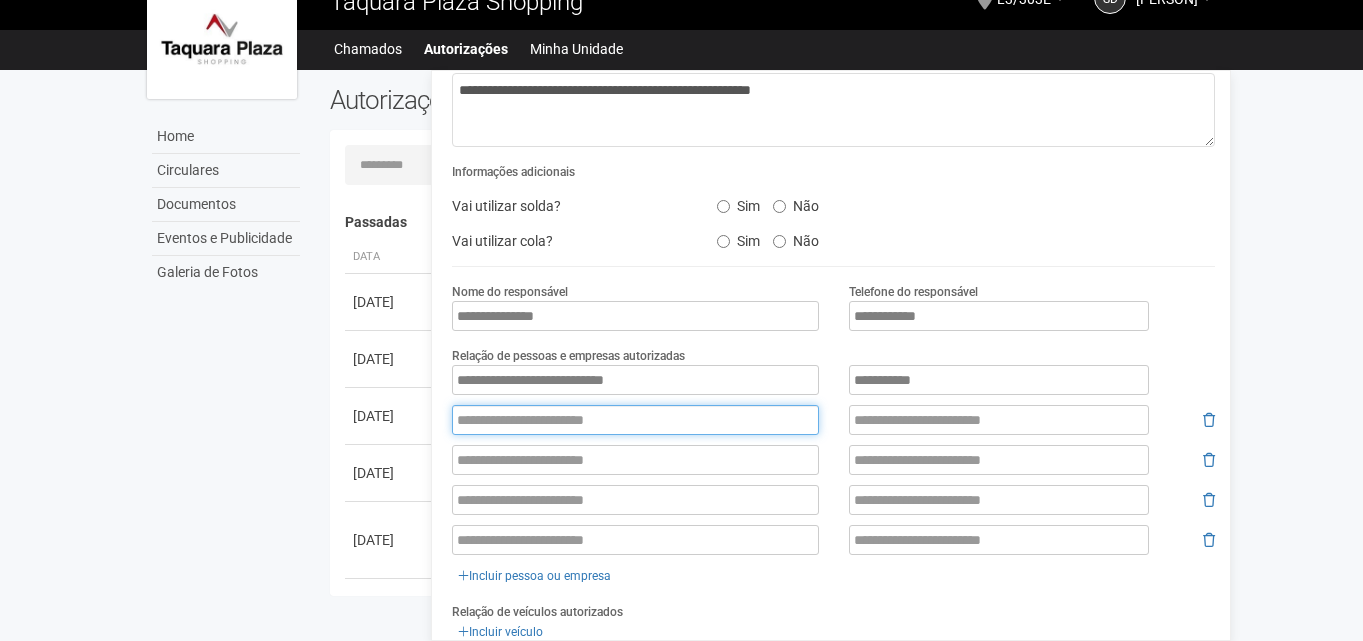 click at bounding box center (635, 420) 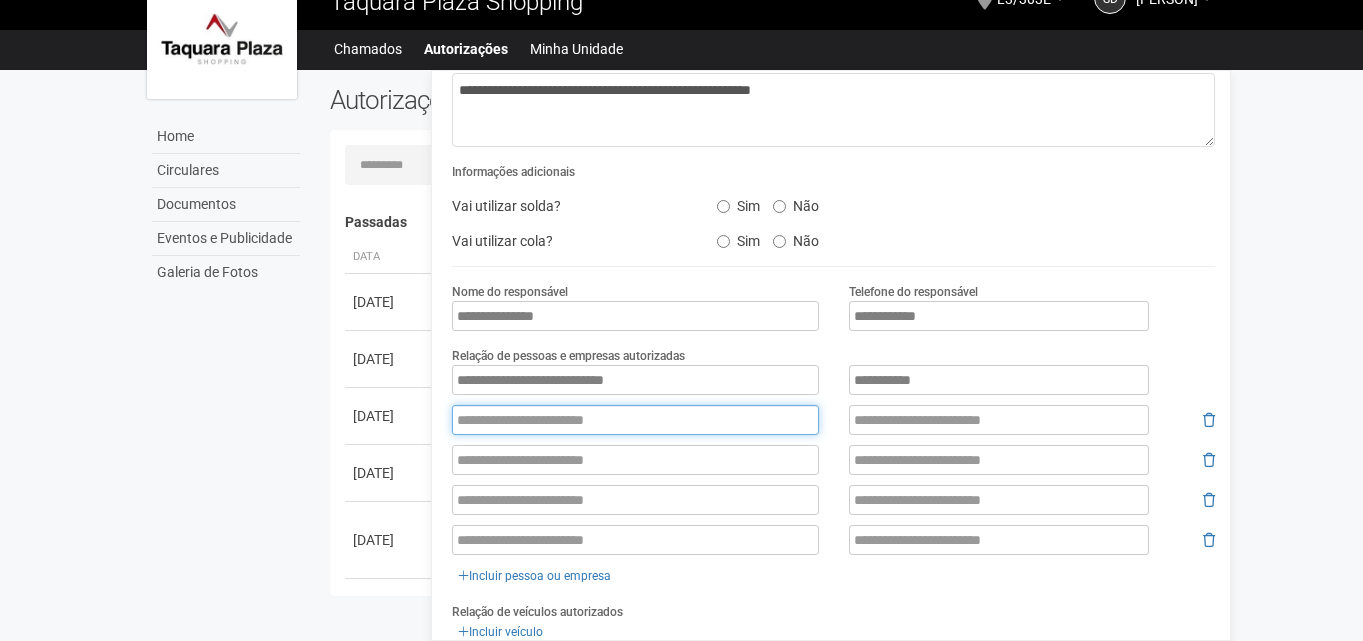 paste on "**********" 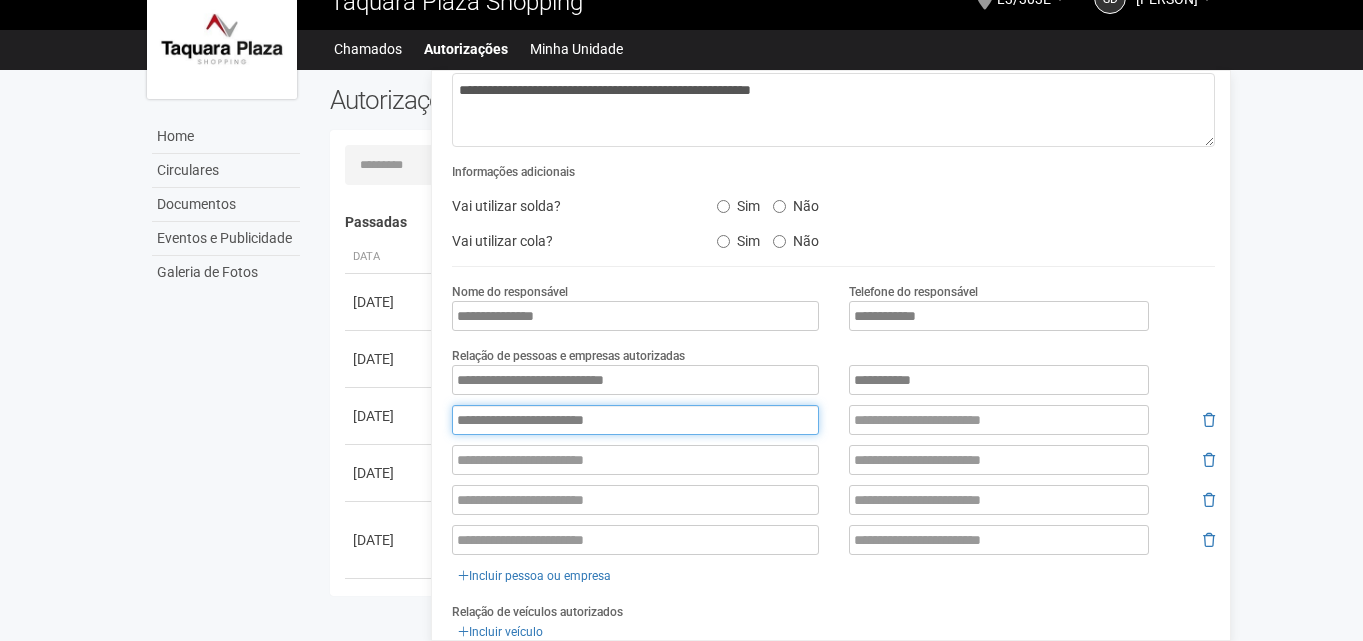 type on "**********" 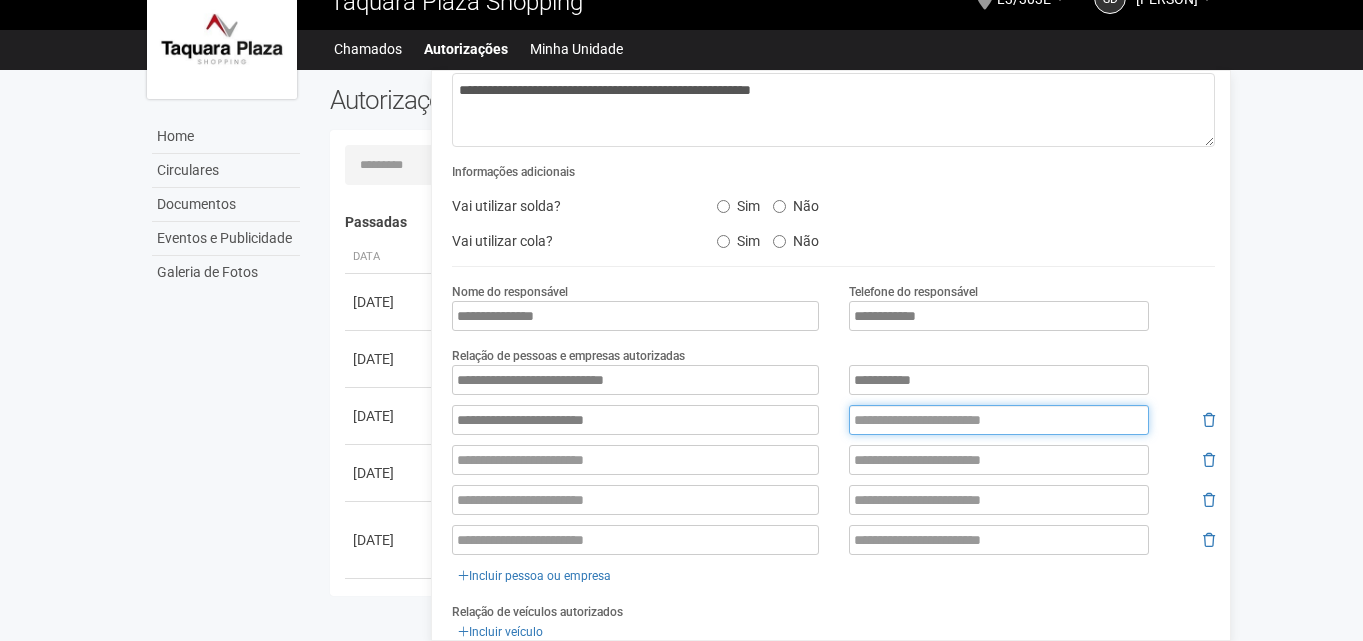 click at bounding box center (999, 420) 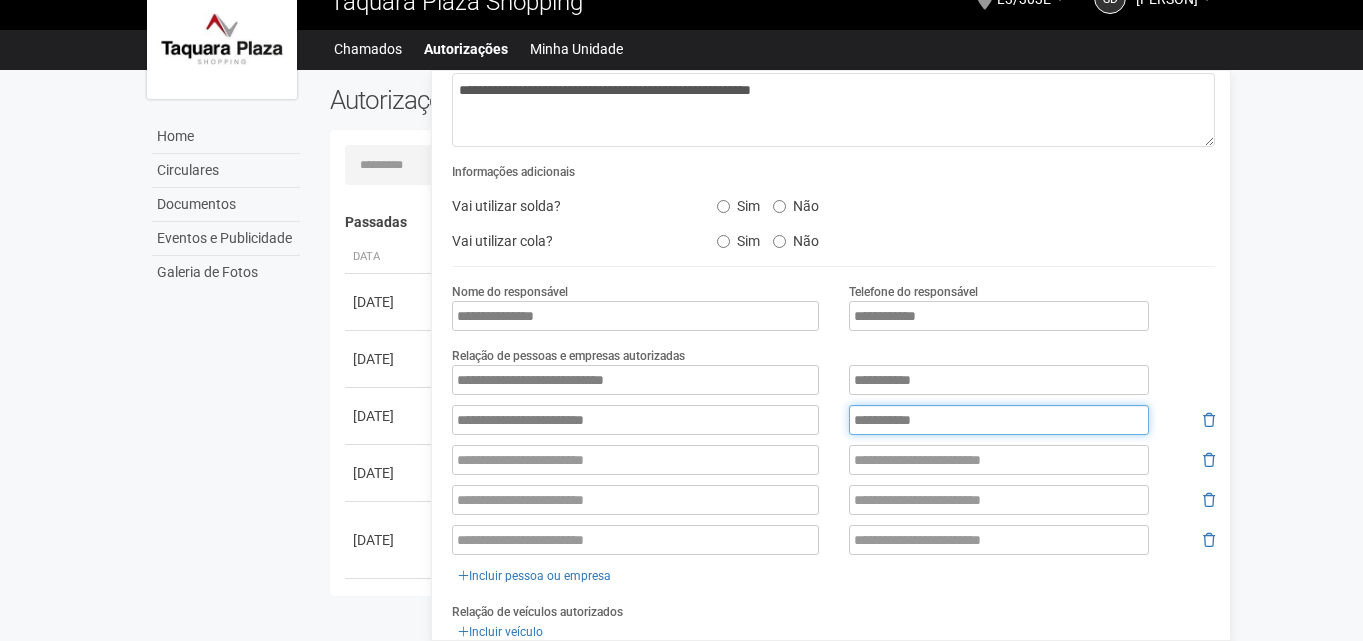 type on "**********" 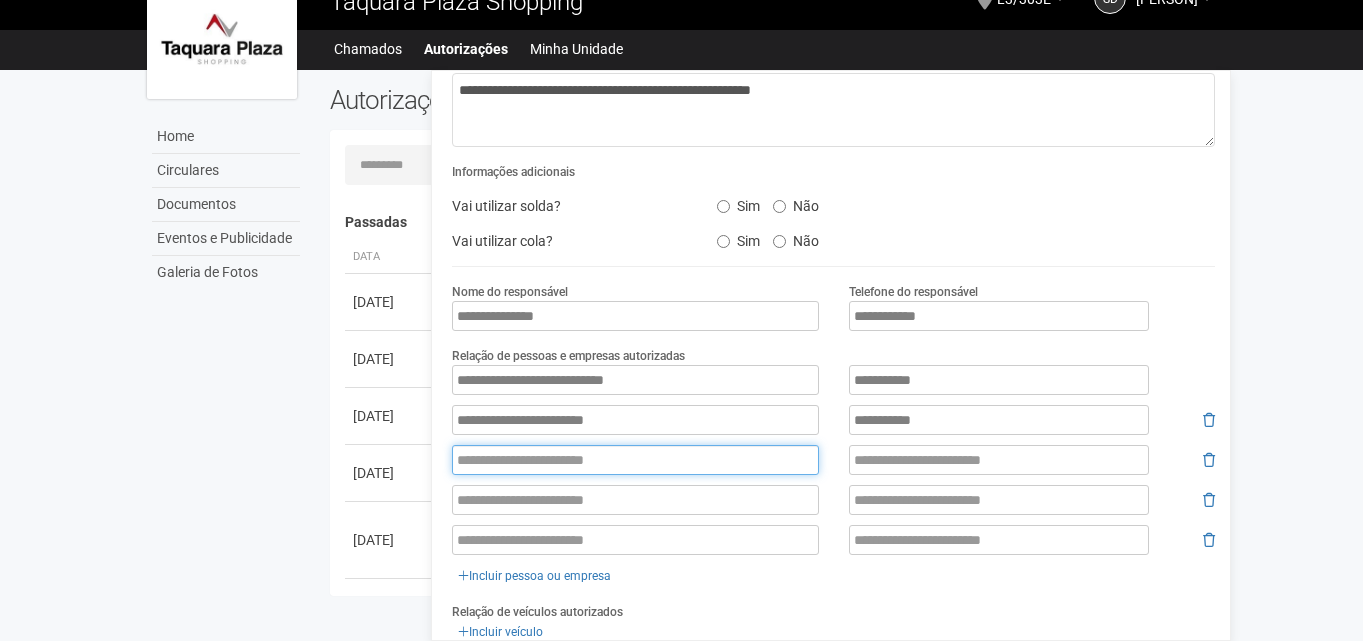 click at bounding box center [635, 460] 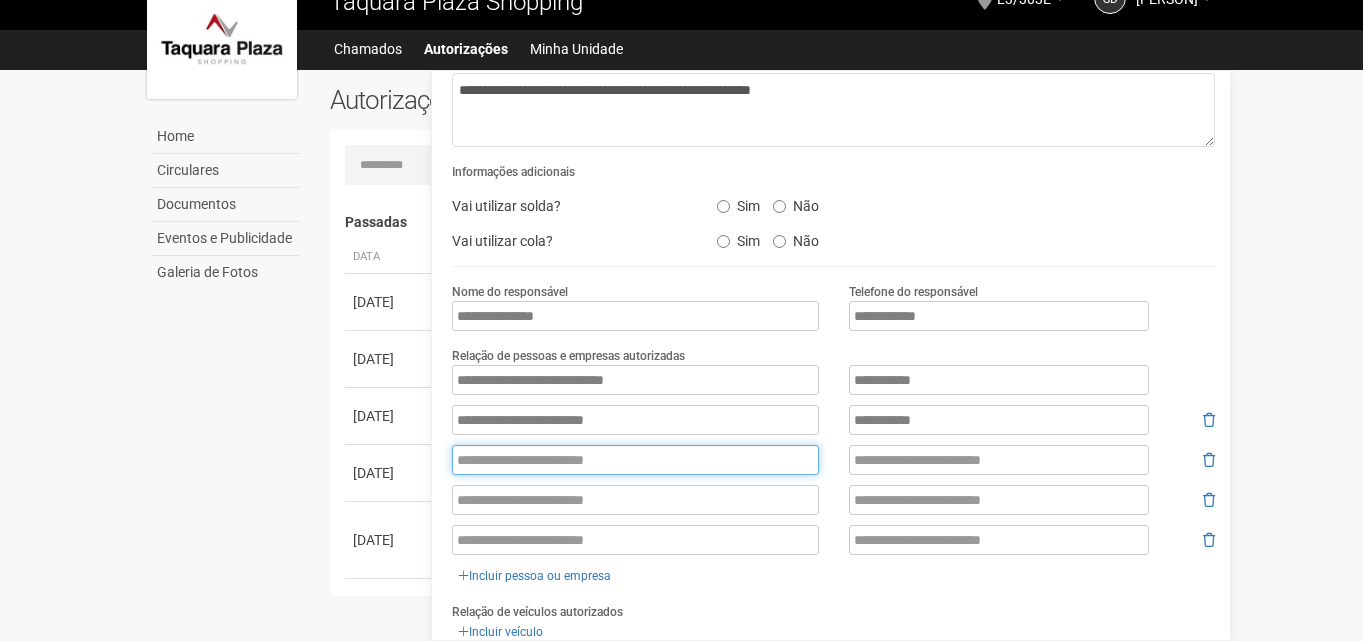 paste on "**********" 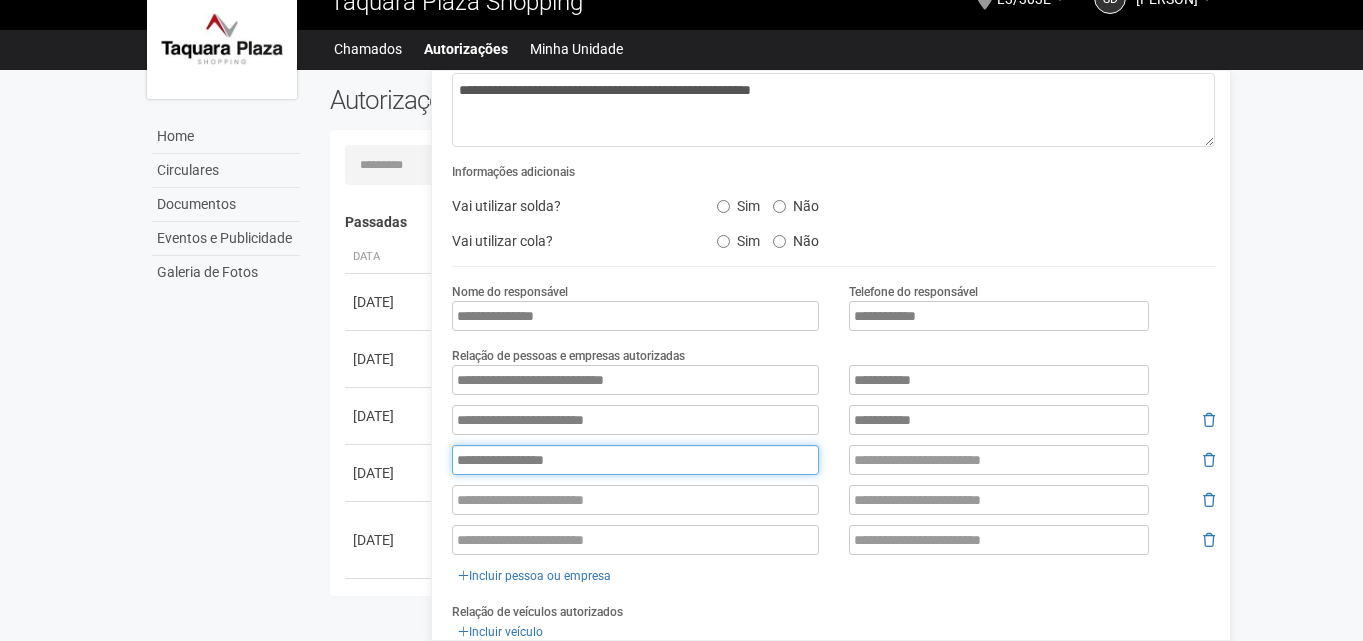 type on "**********" 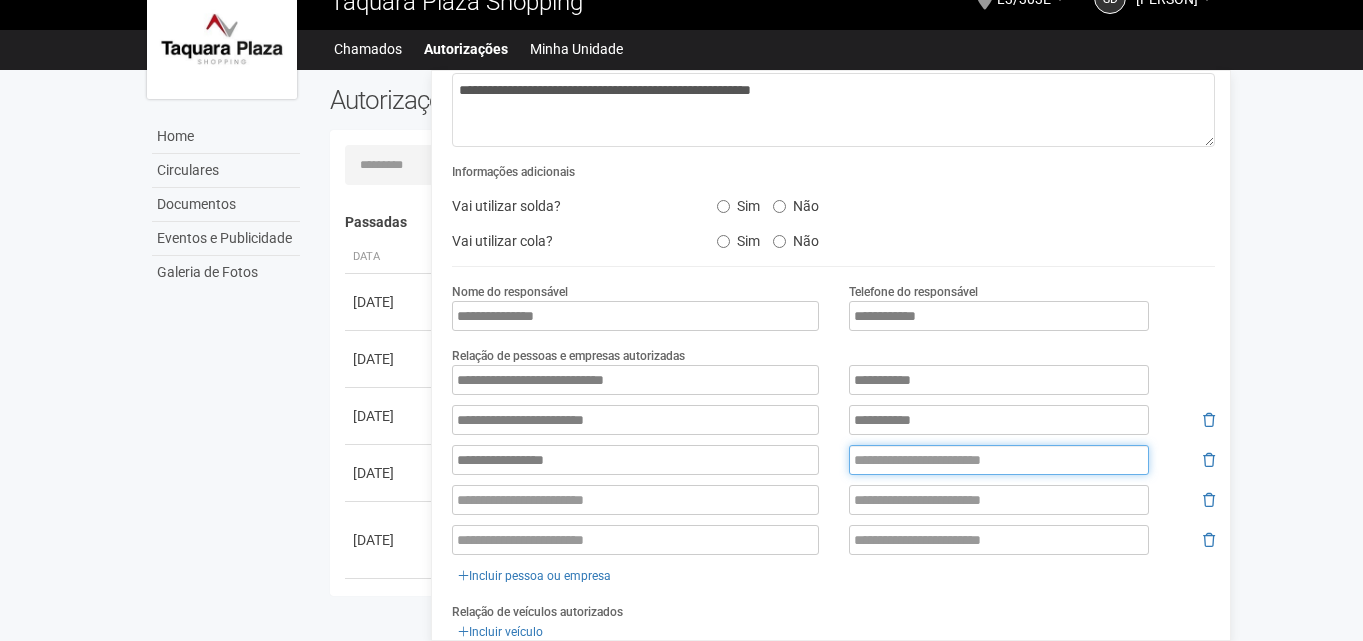 click at bounding box center (999, 460) 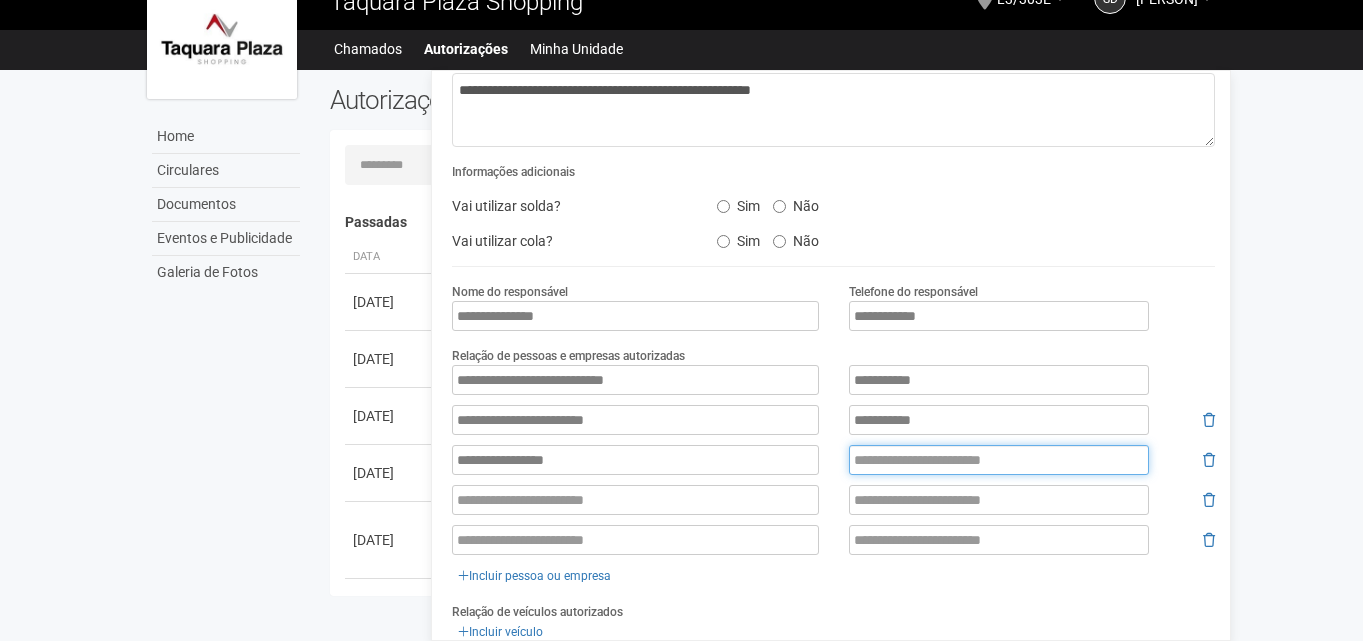 paste on "**********" 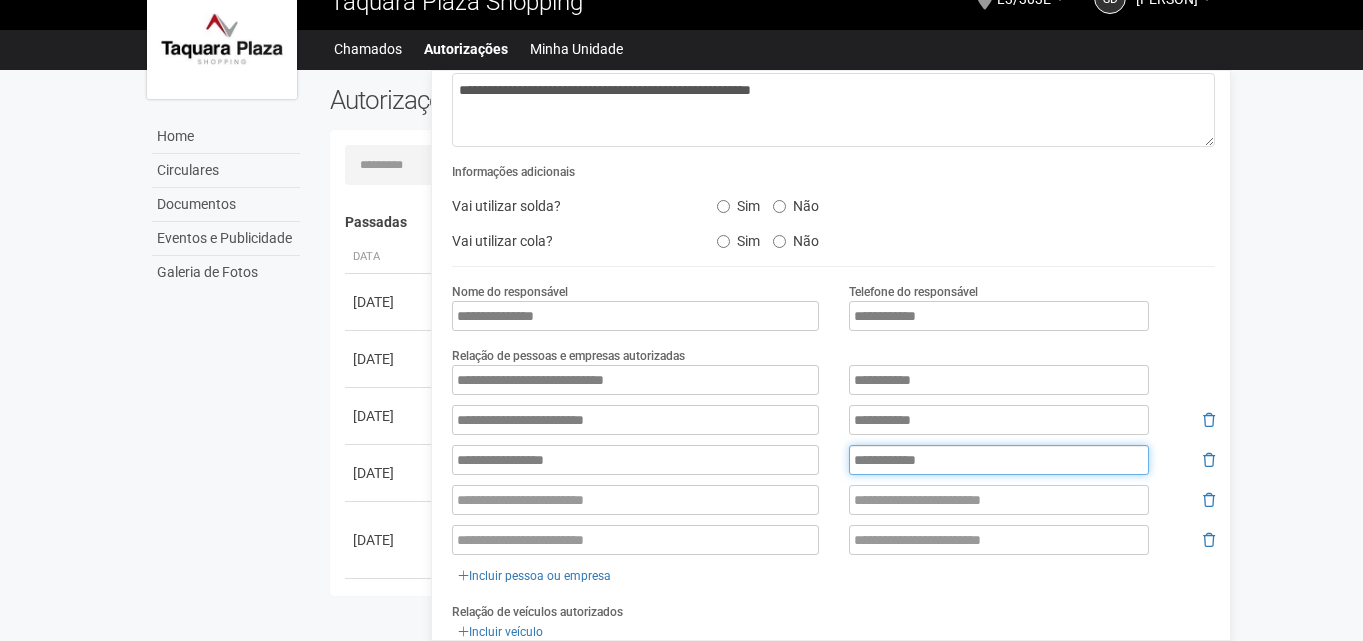 type on "**********" 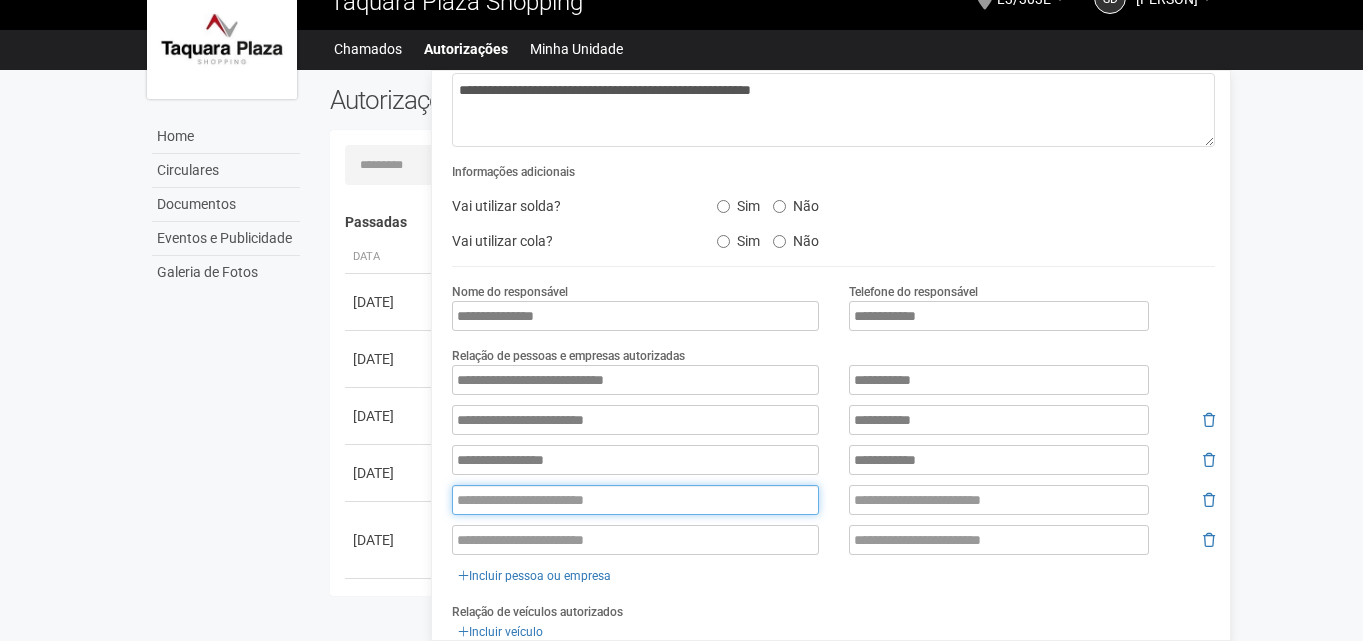 click at bounding box center (635, 500) 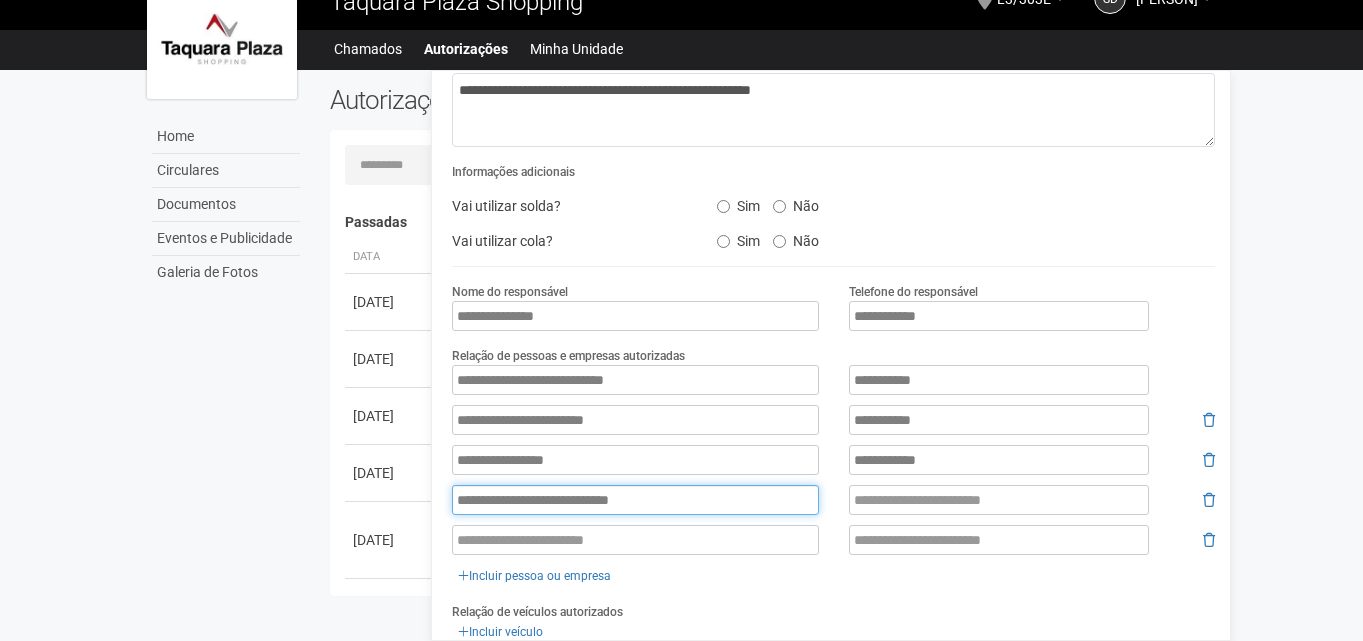 type on "**********" 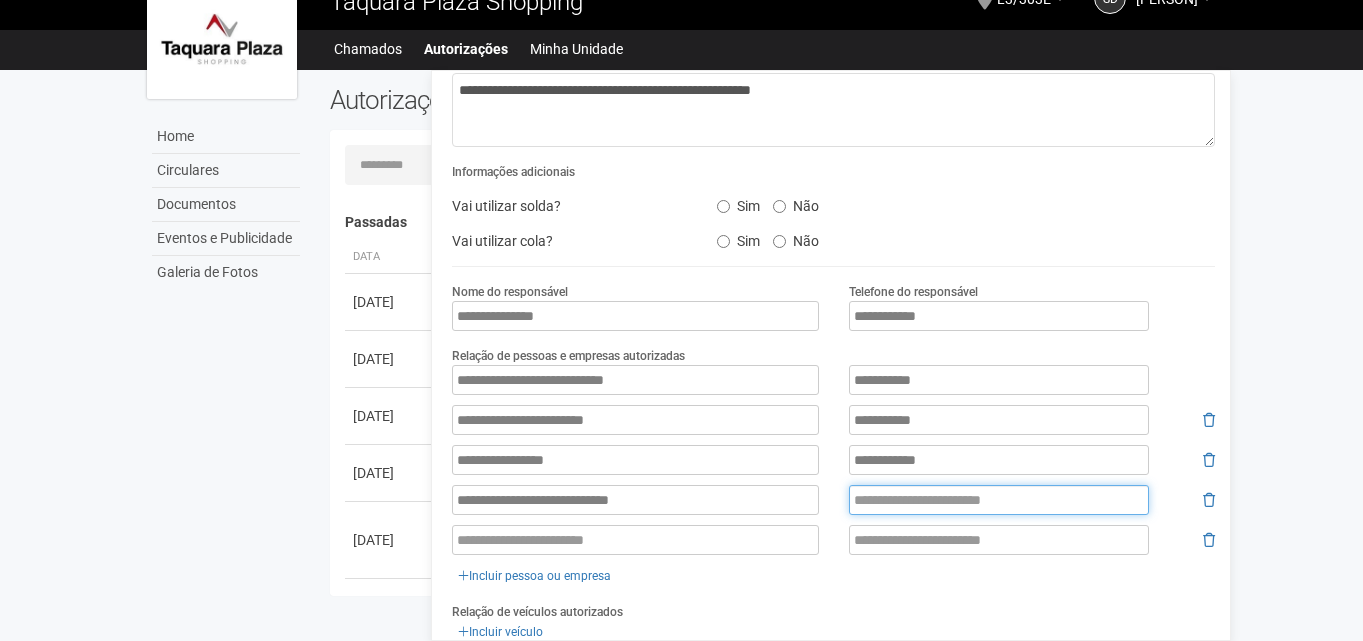 click at bounding box center (999, 500) 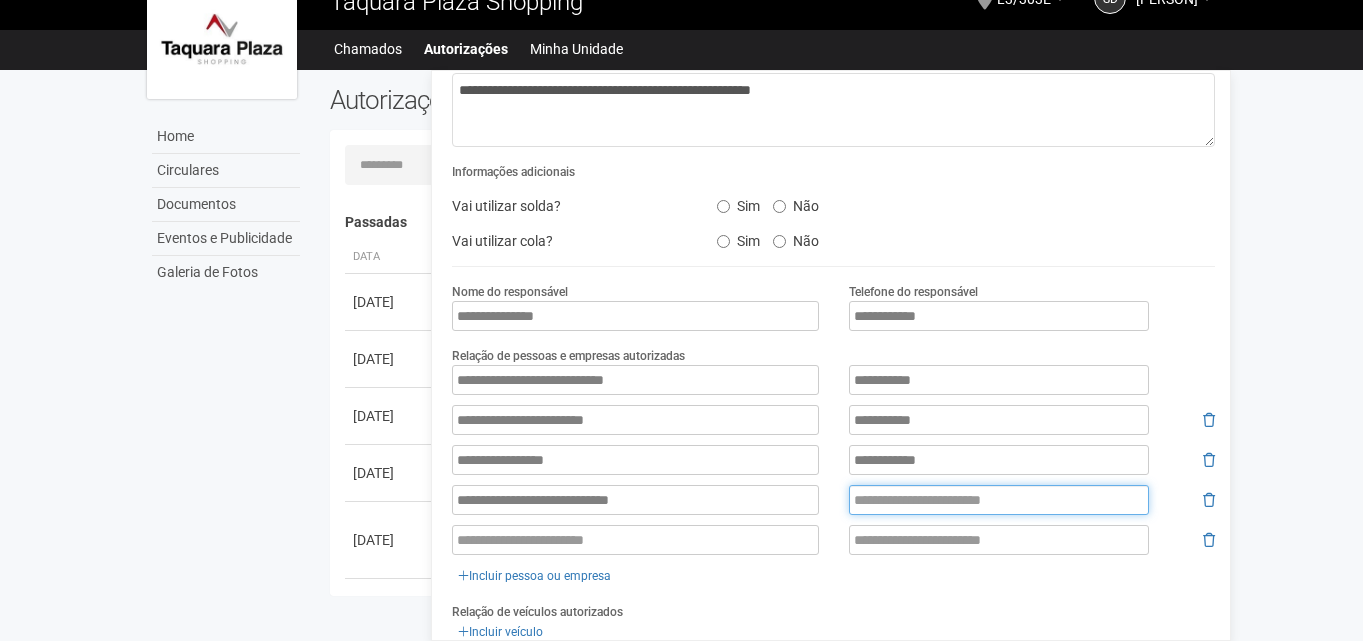 paste on "**********" 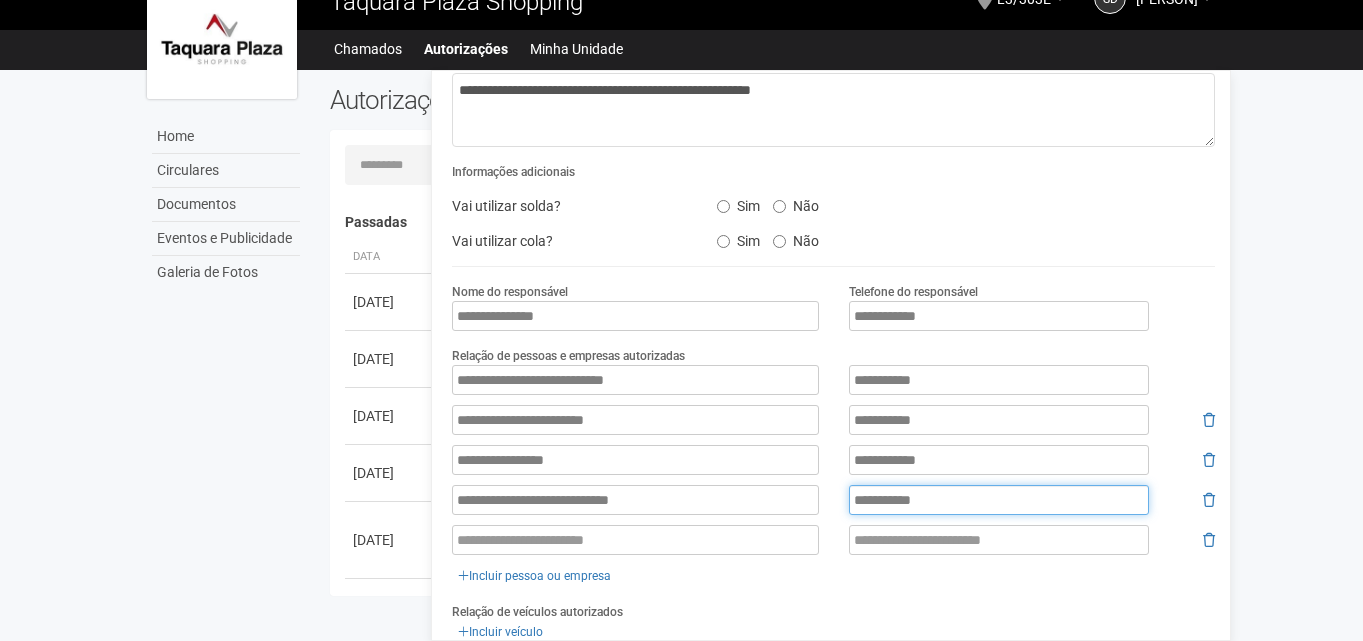 type on "**********" 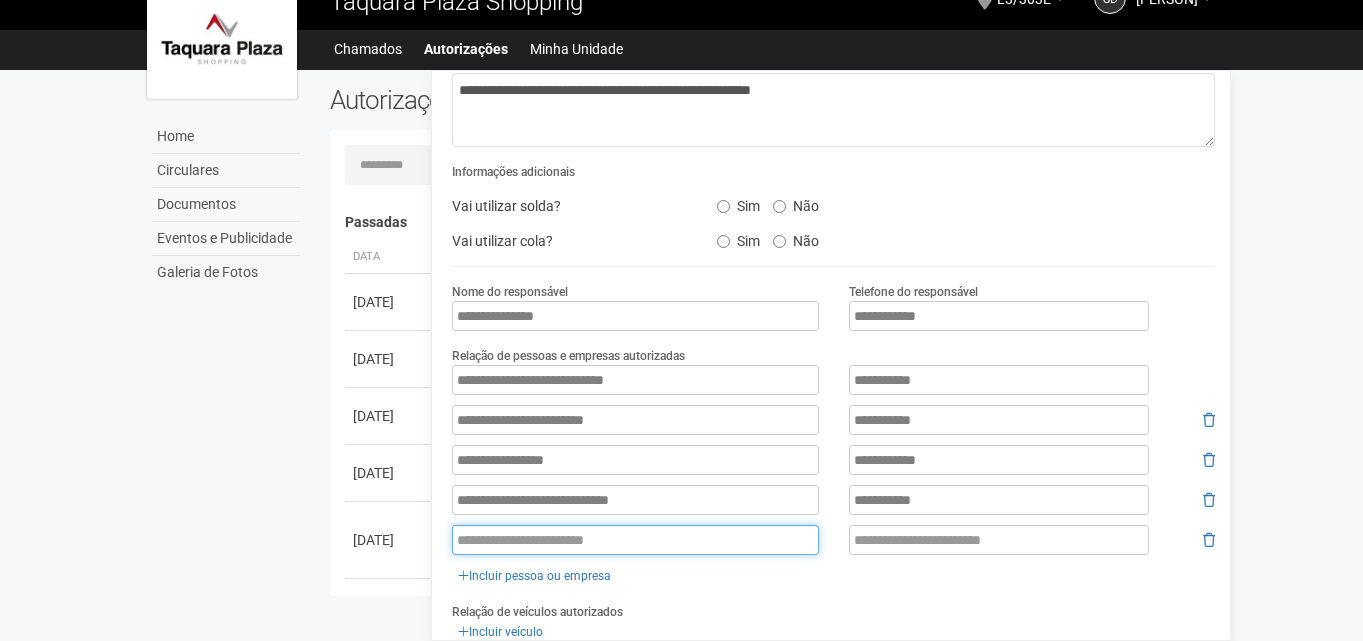 click at bounding box center [635, 540] 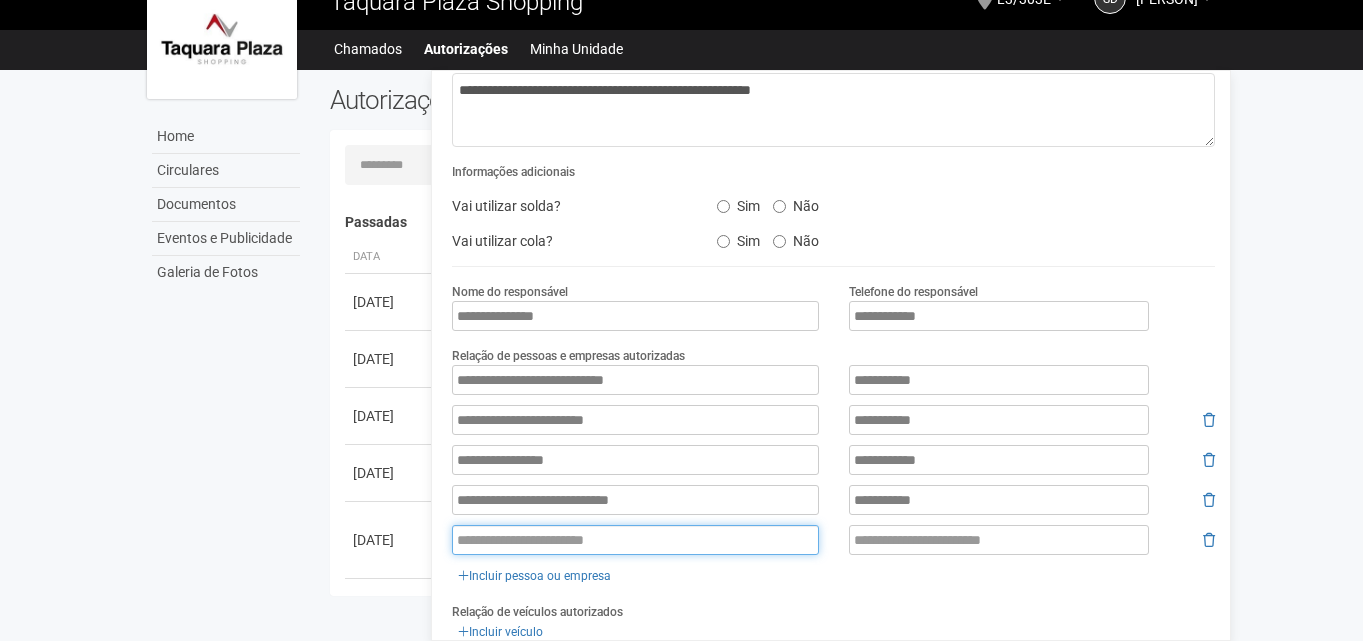 paste on "**********" 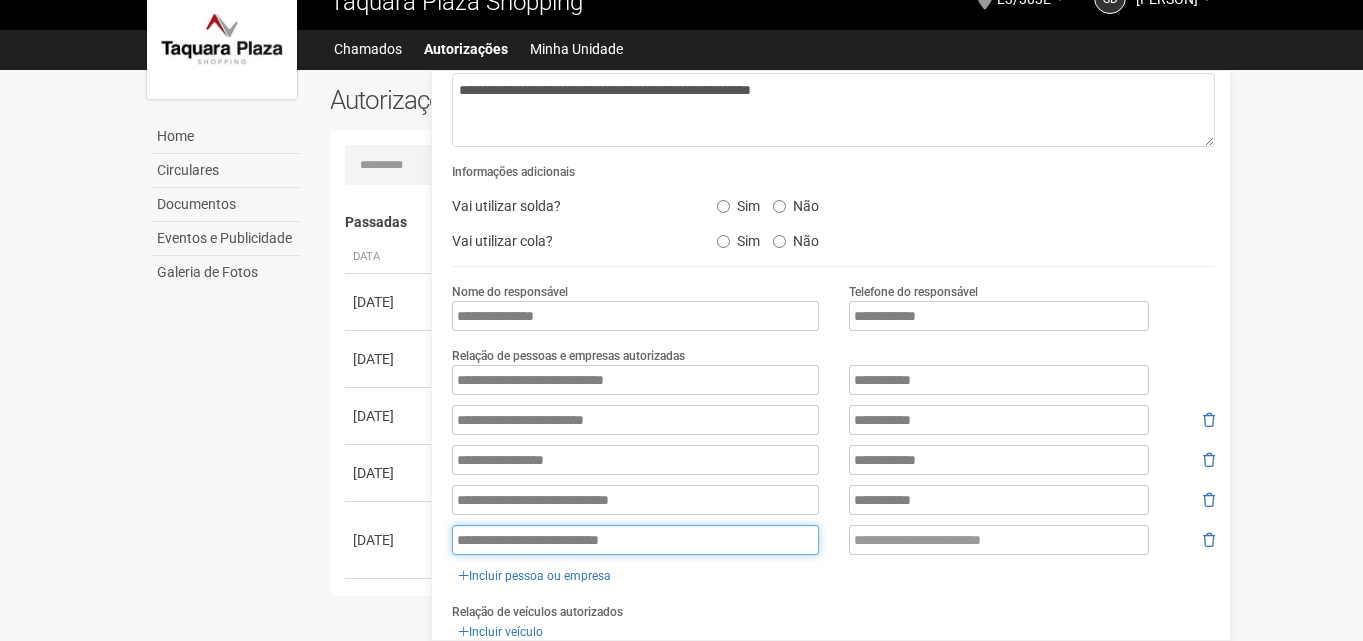 type on "**********" 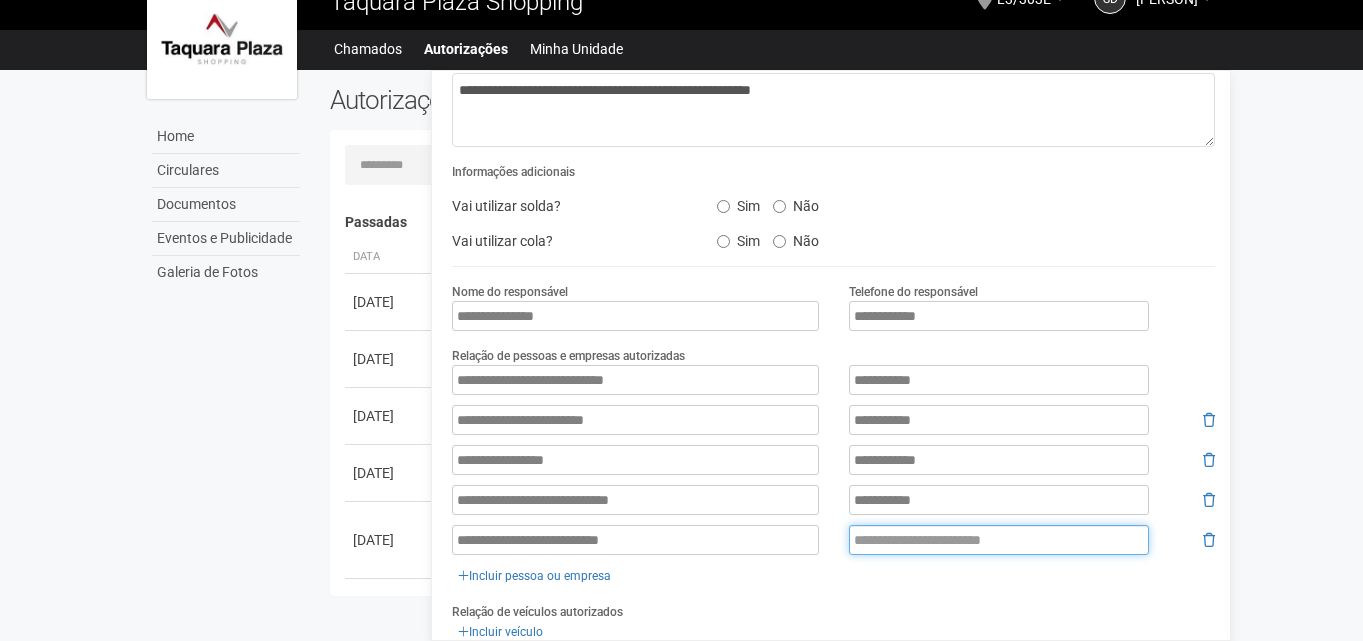 click at bounding box center (999, 540) 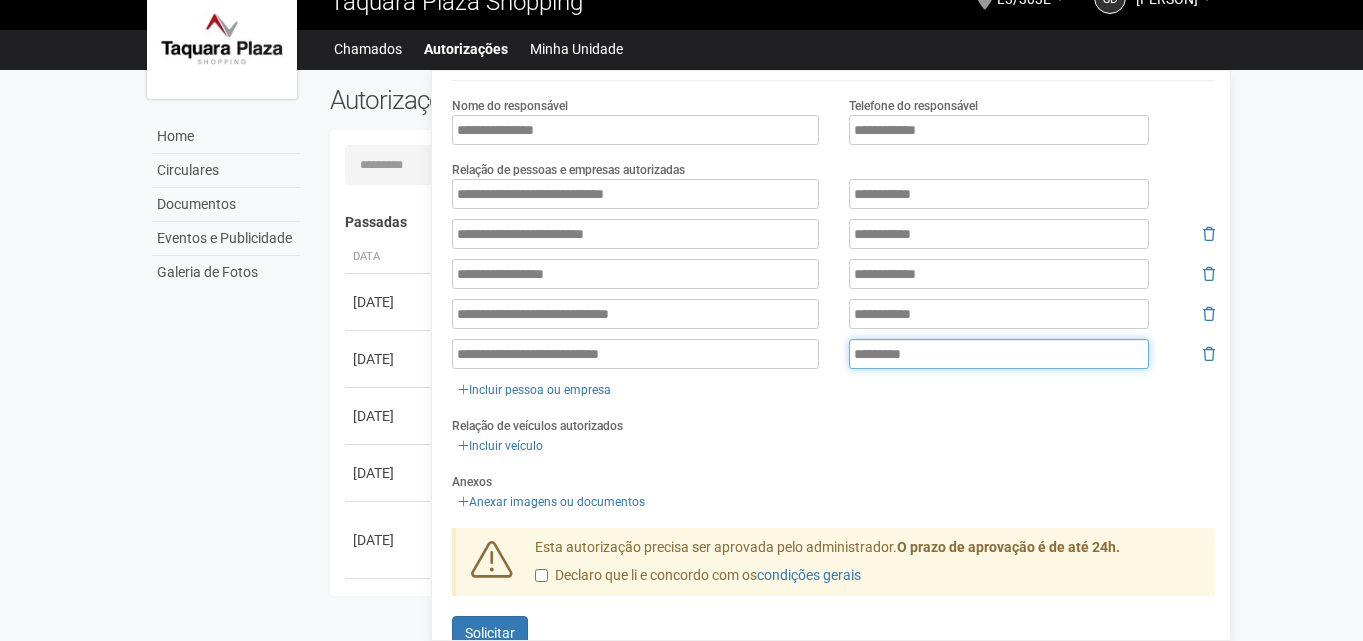 scroll, scrollTop: 400, scrollLeft: 0, axis: vertical 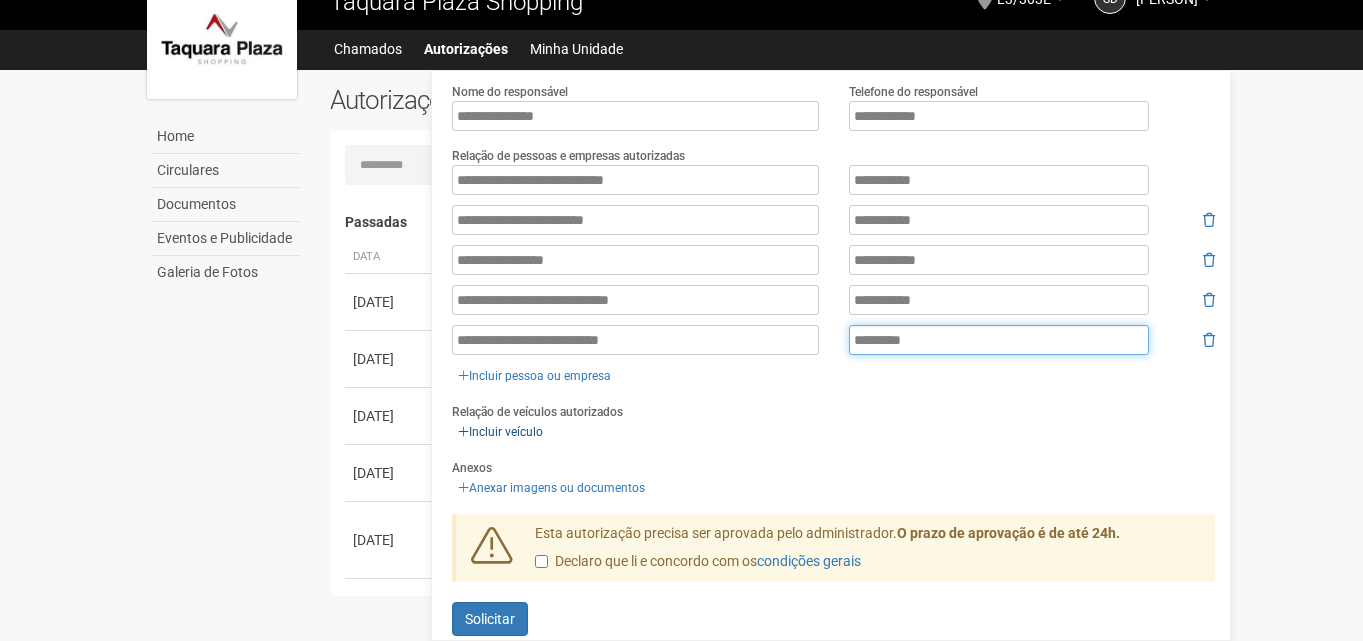type on "*********" 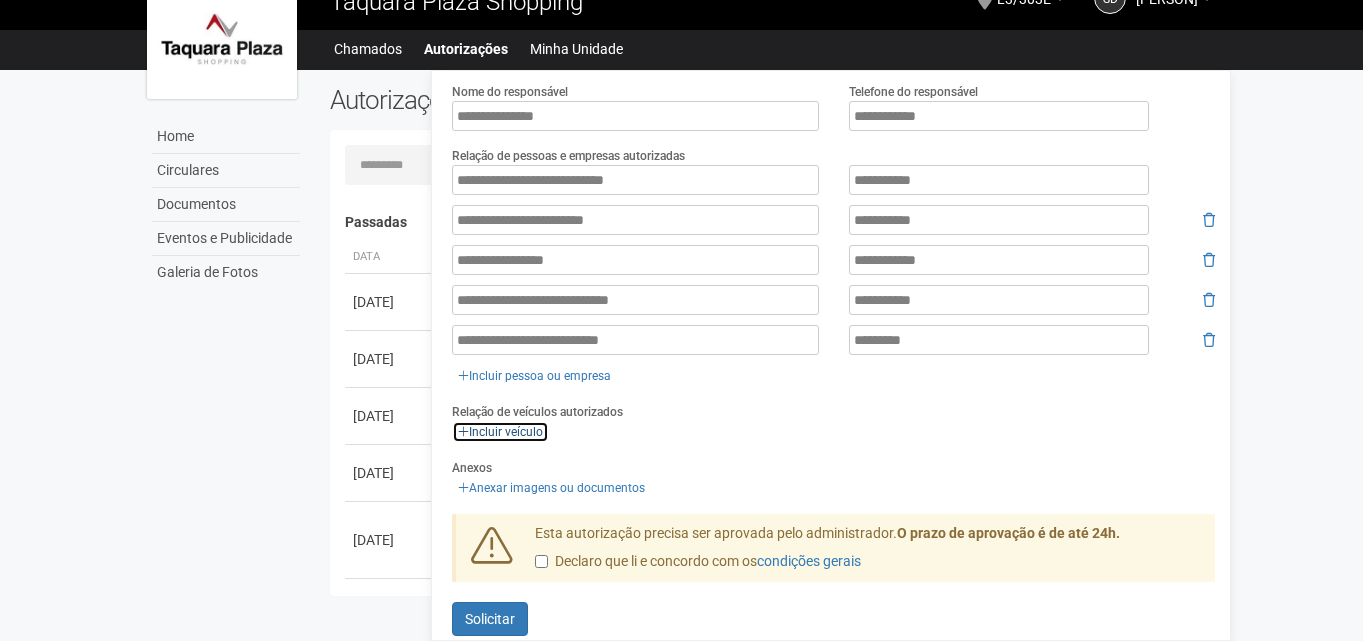 click on "Incluir veículo" at bounding box center [500, 432] 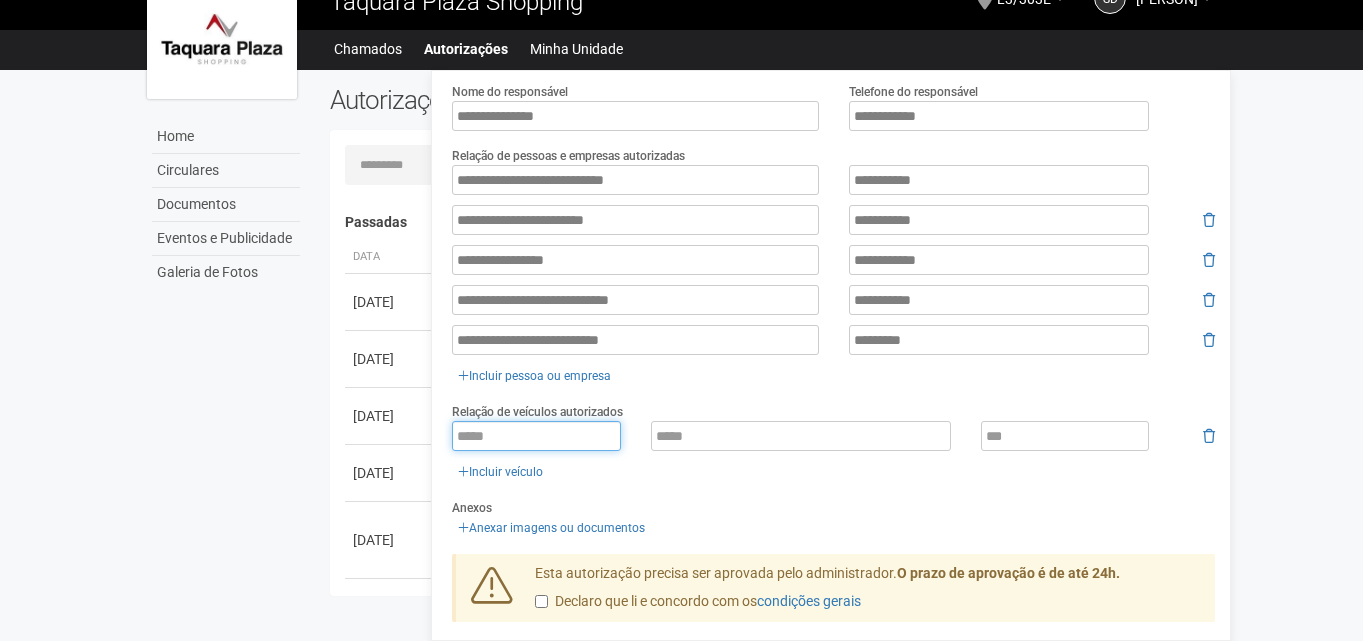 click at bounding box center [536, 436] 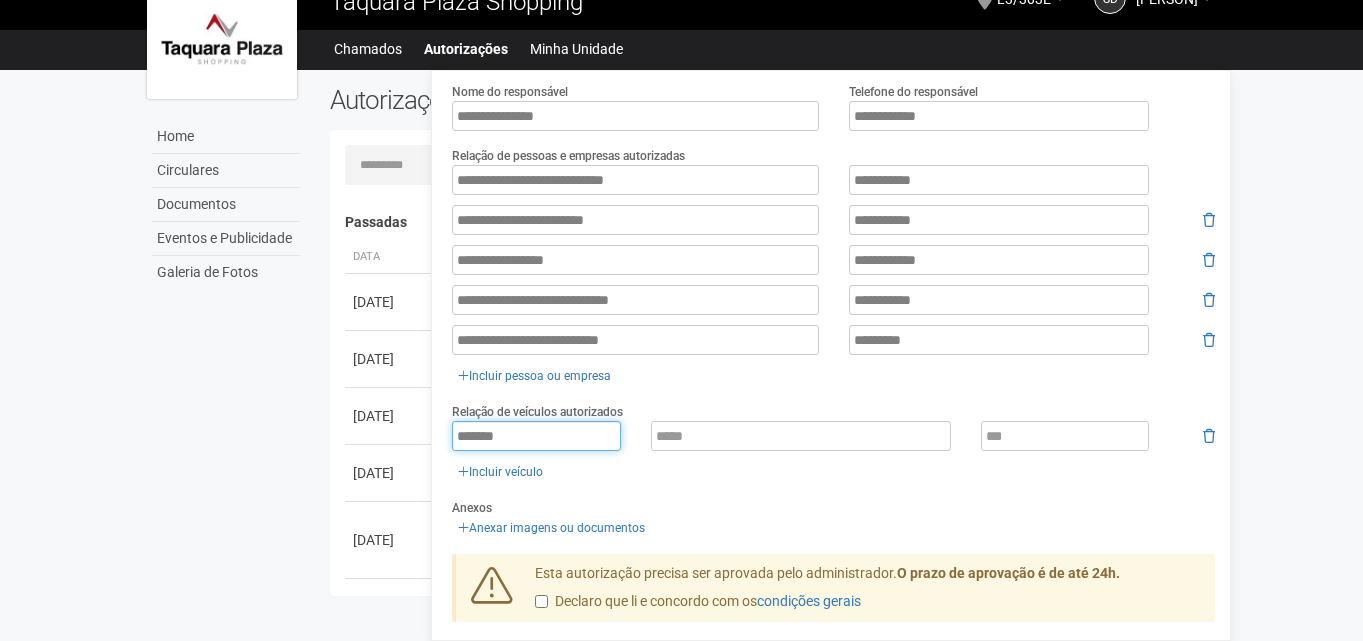 type on "*******" 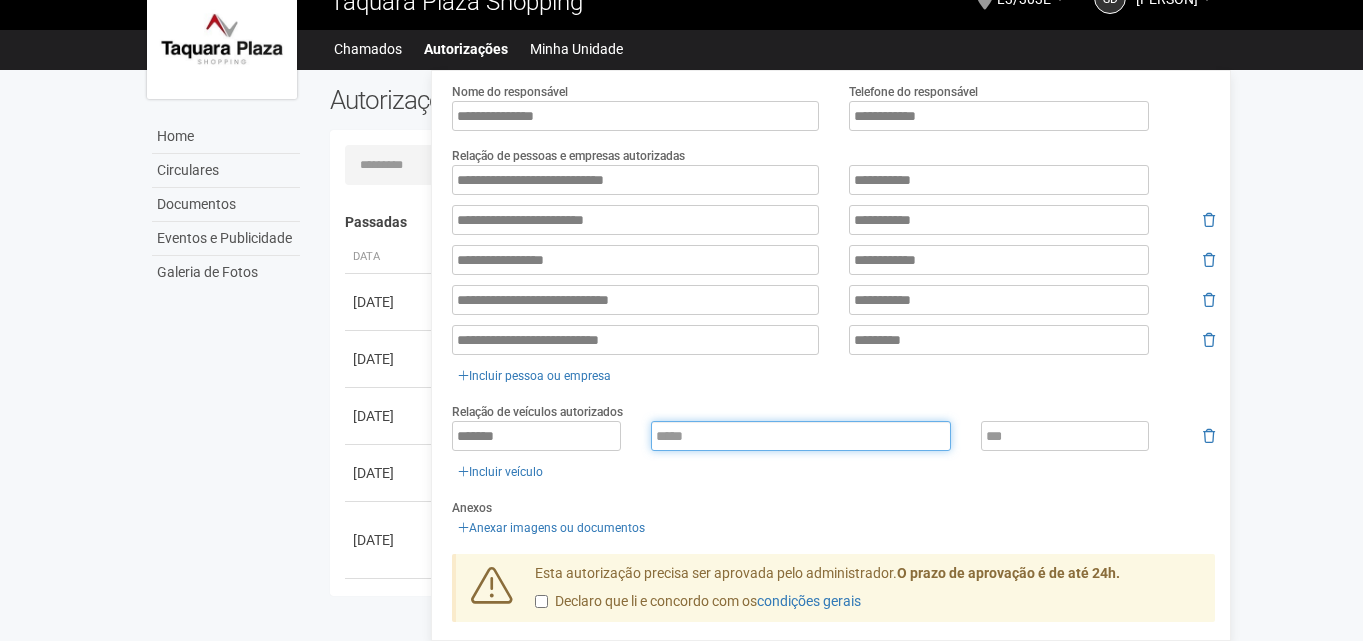 click at bounding box center (801, 436) 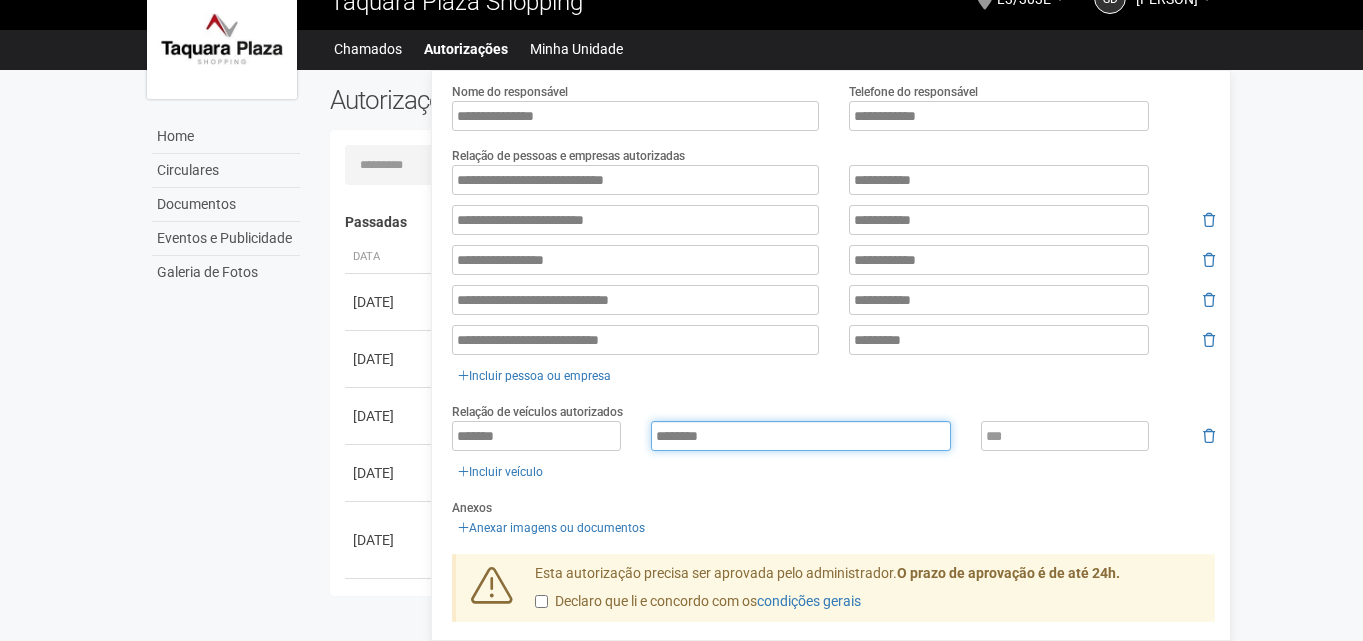 type on "********" 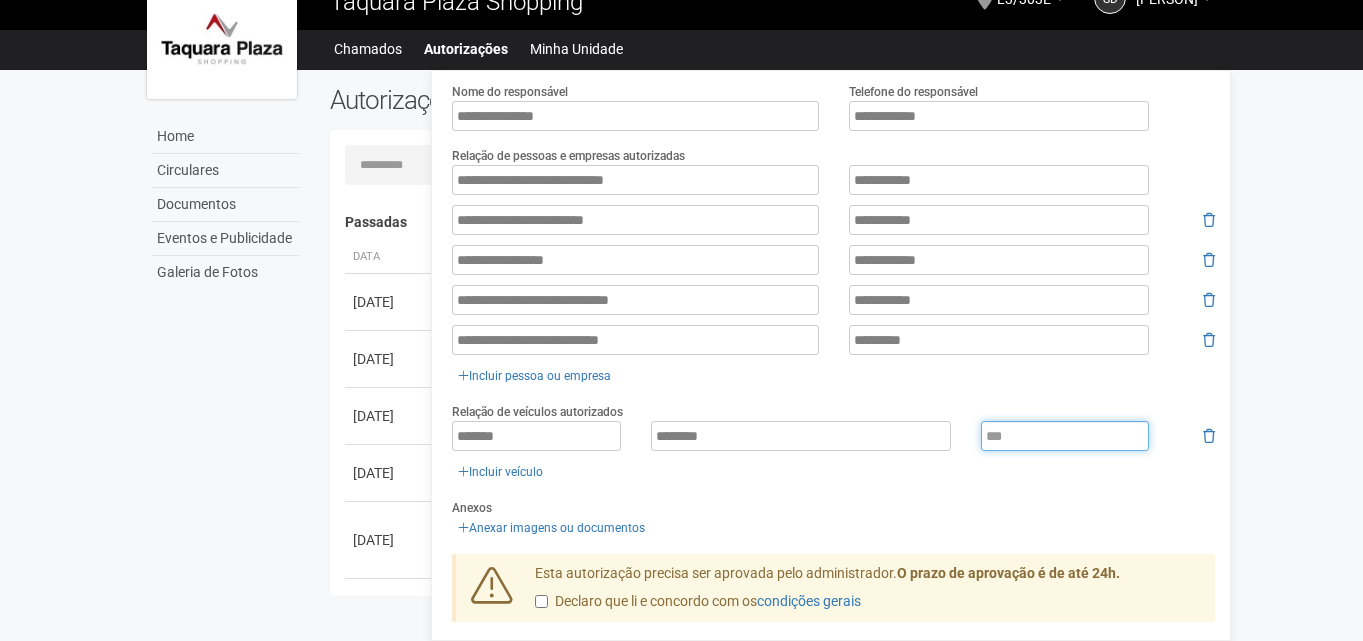 click at bounding box center (1065, 436) 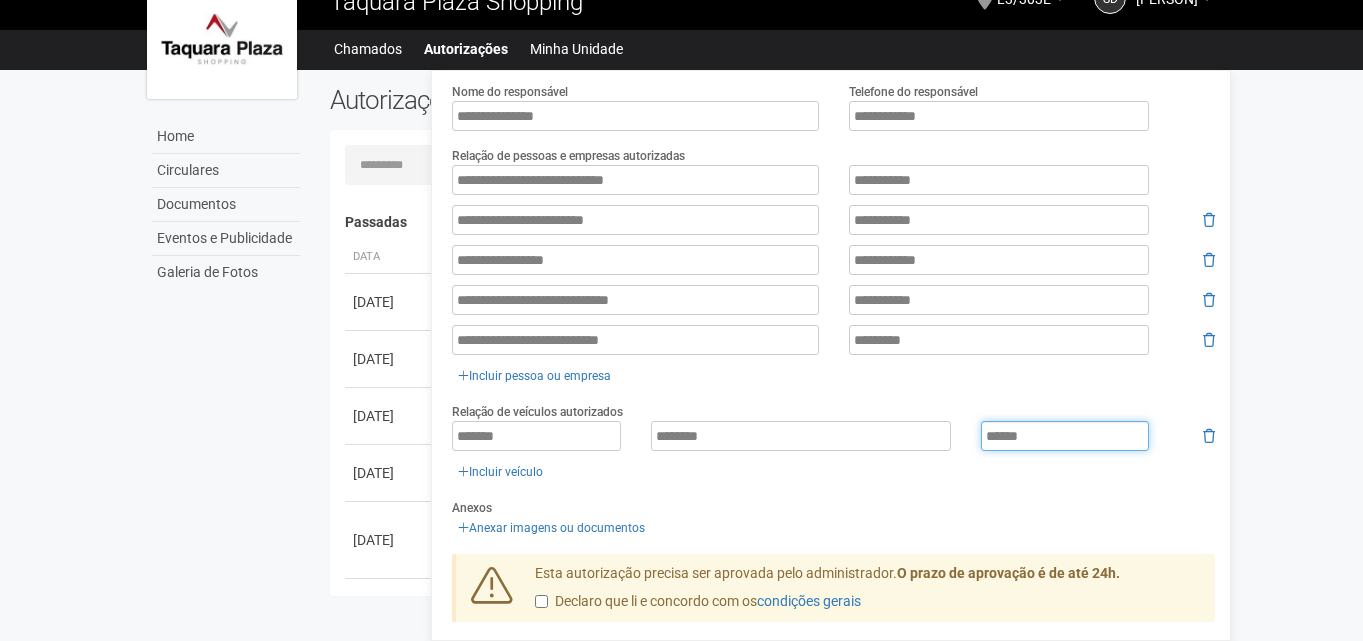 type on "******" 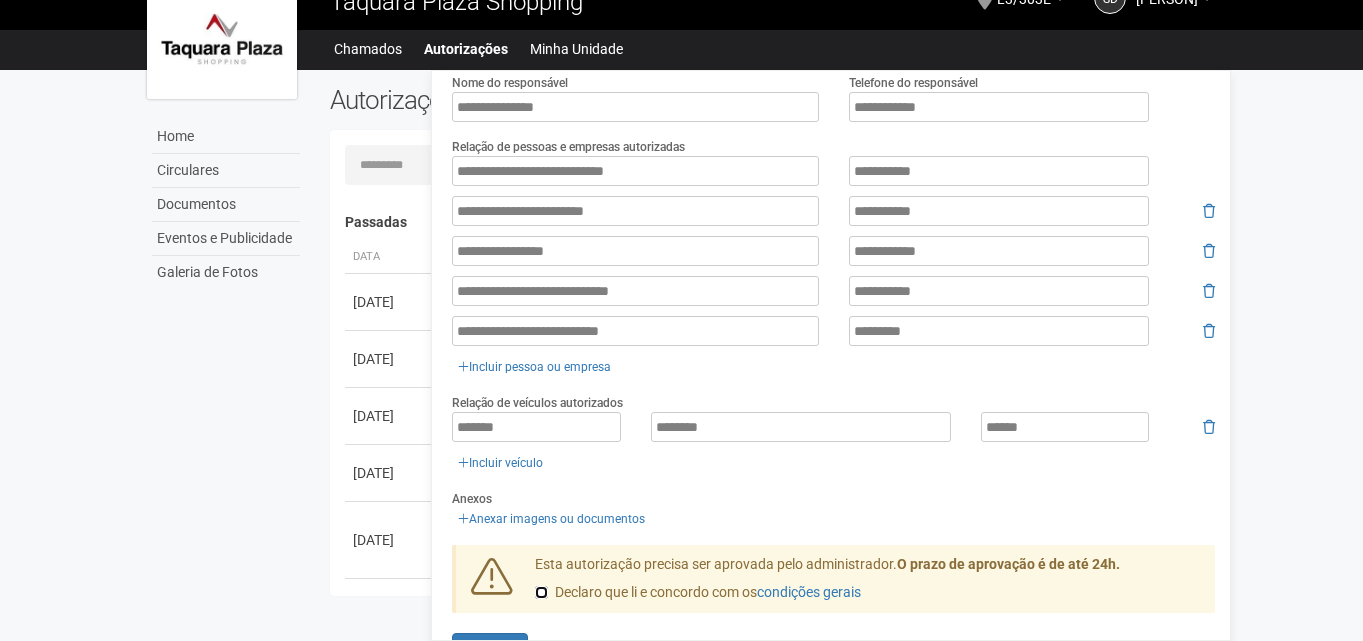 scroll, scrollTop: 461, scrollLeft: 0, axis: vertical 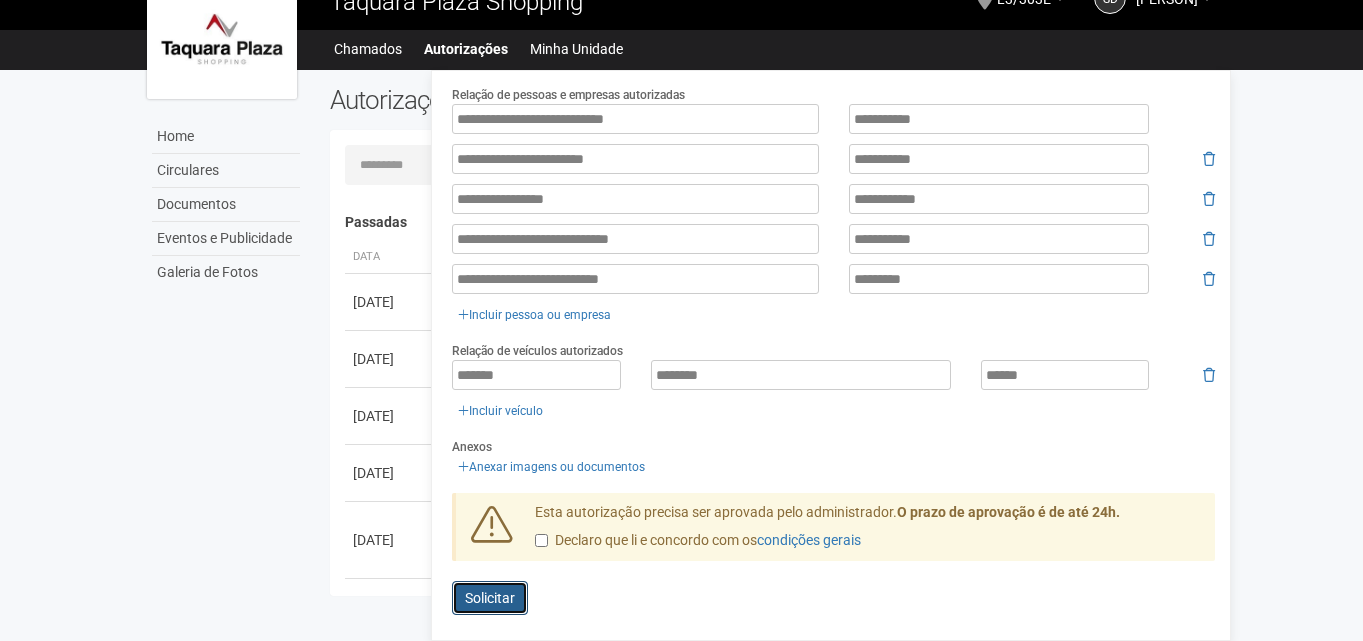 click on "Solicitar" at bounding box center (490, 598) 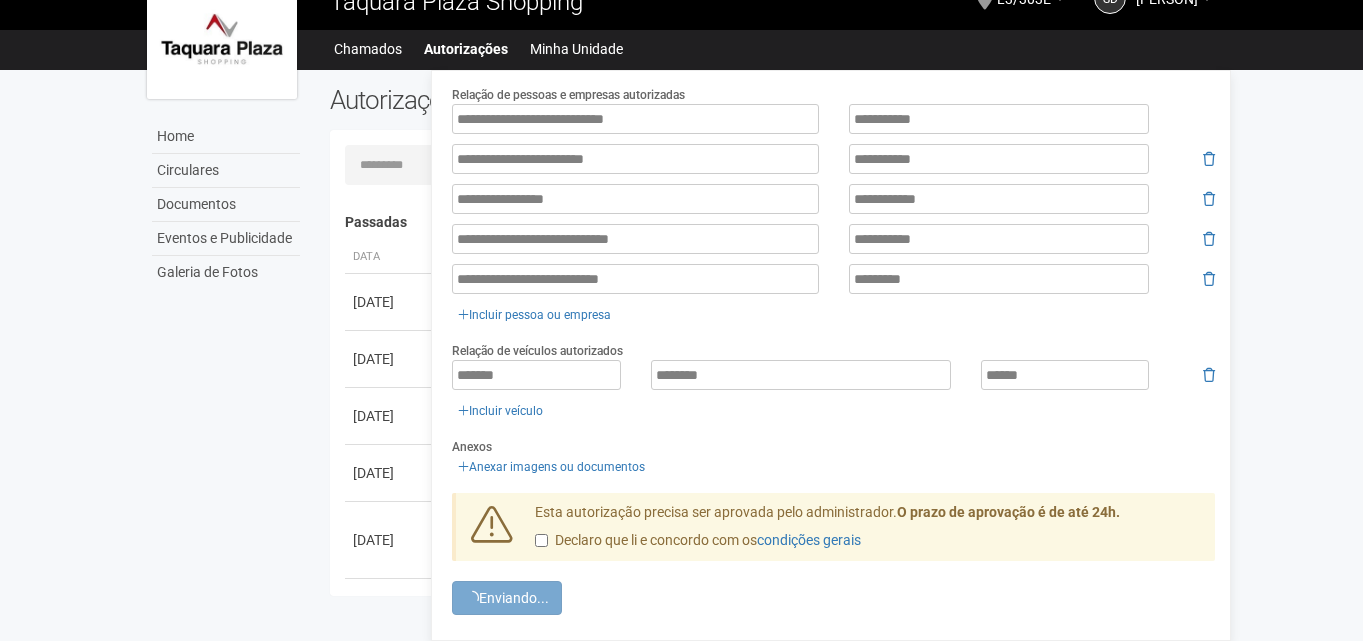 scroll, scrollTop: 0, scrollLeft: 0, axis: both 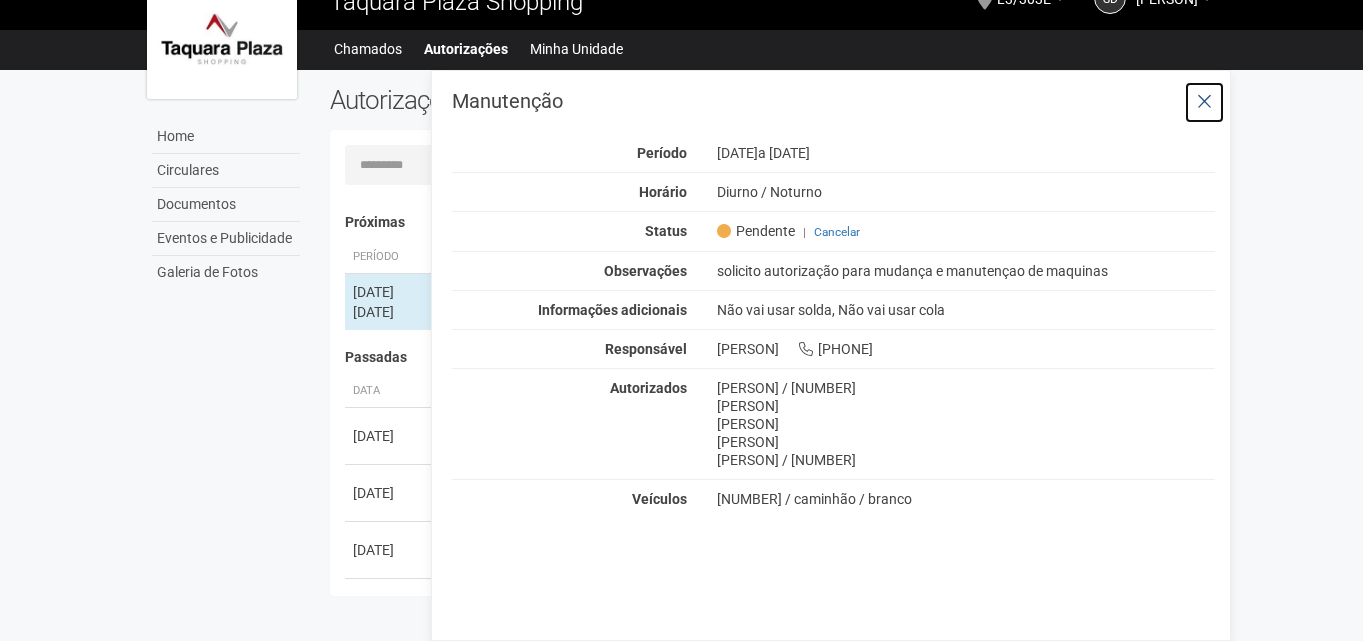 click at bounding box center [1204, 102] 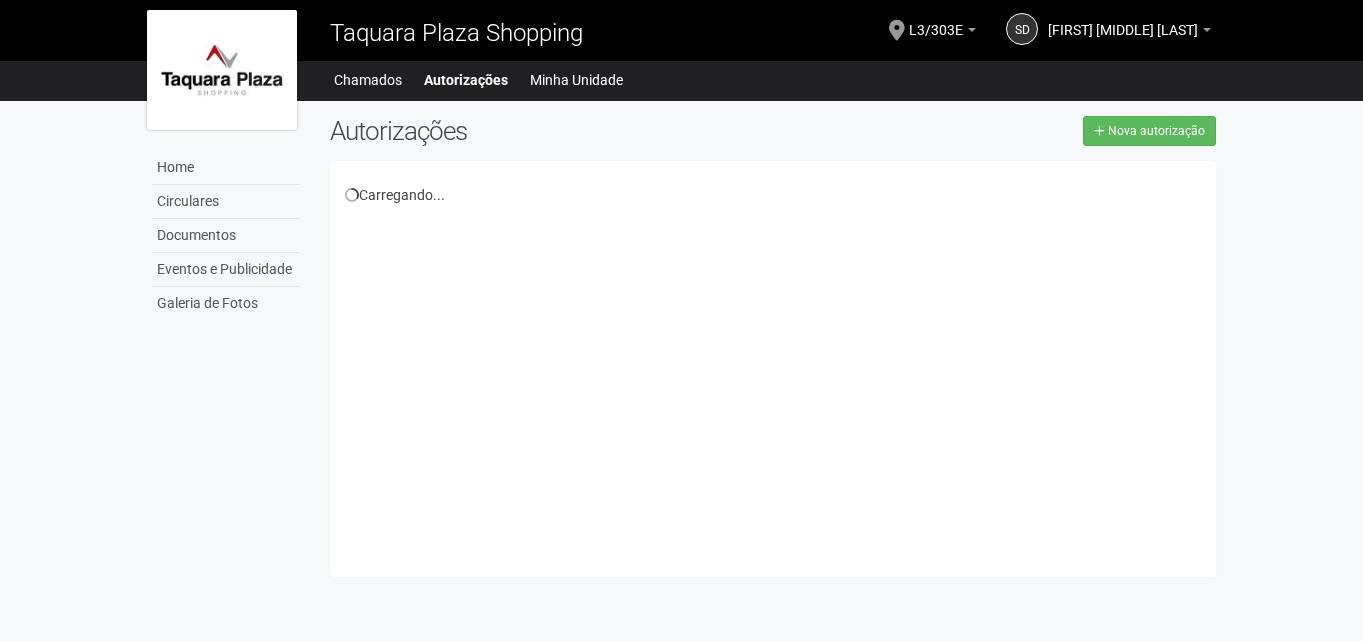 scroll, scrollTop: 0, scrollLeft: 0, axis: both 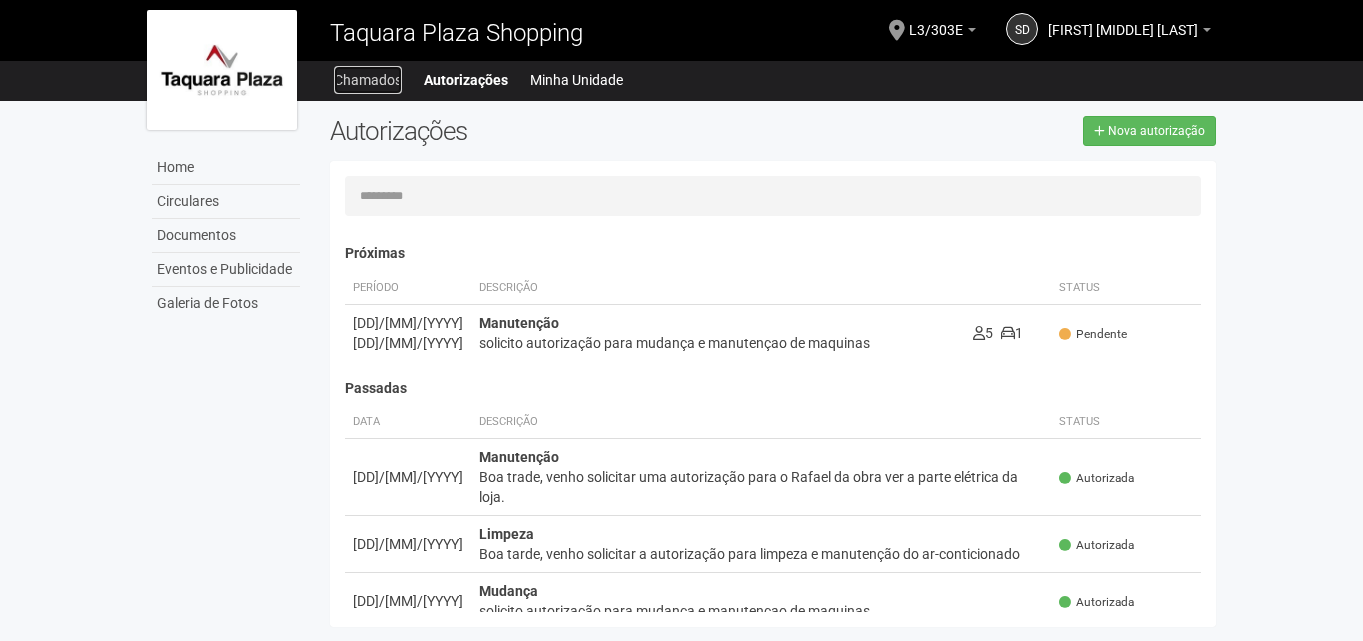 click on "Chamados" at bounding box center (368, 80) 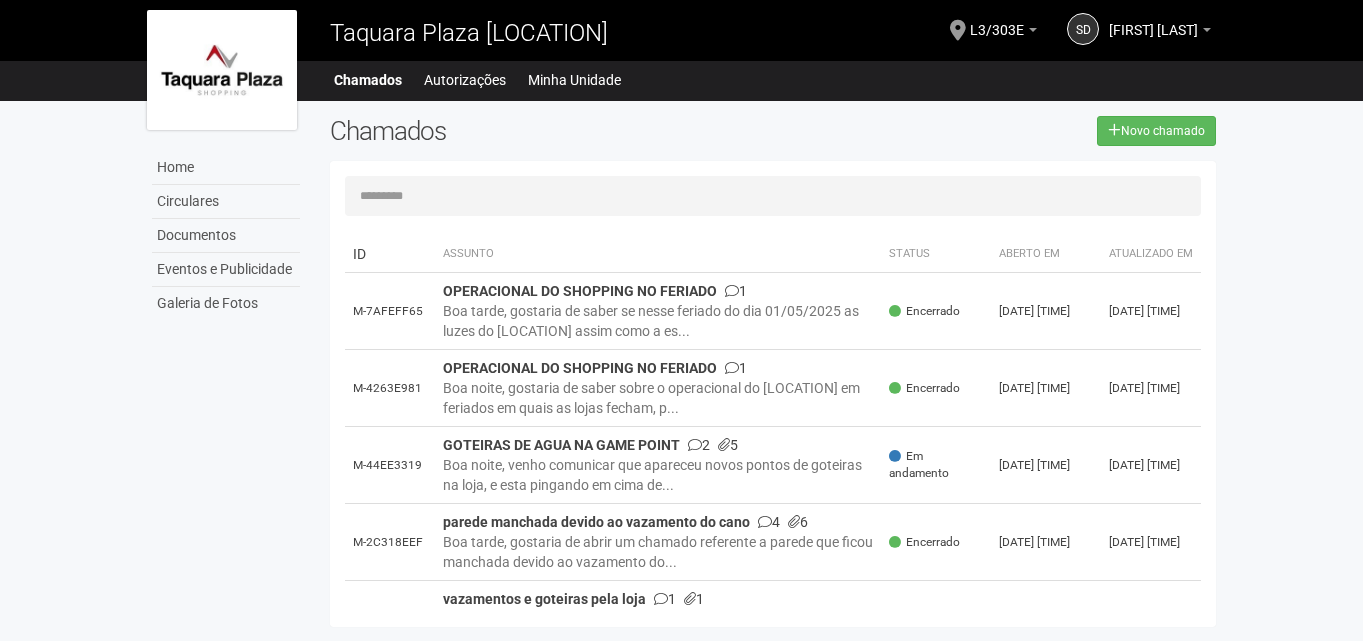scroll, scrollTop: 0, scrollLeft: 0, axis: both 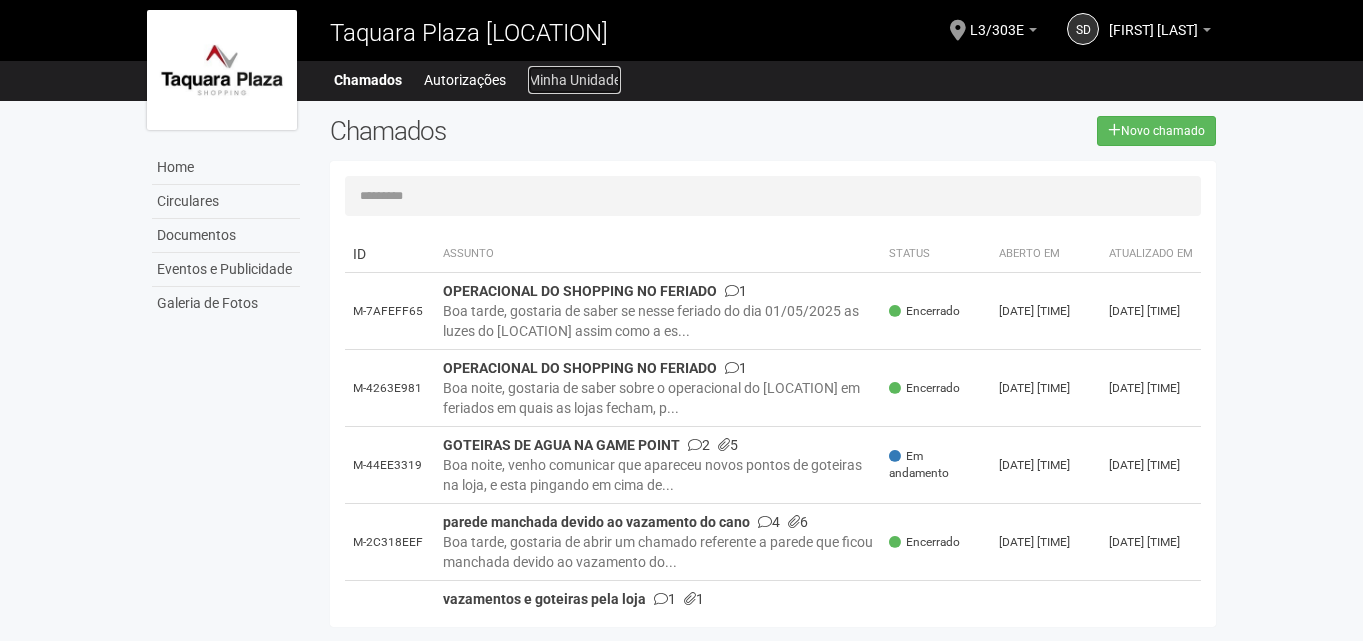 click on "Minha Unidade" at bounding box center [574, 80] 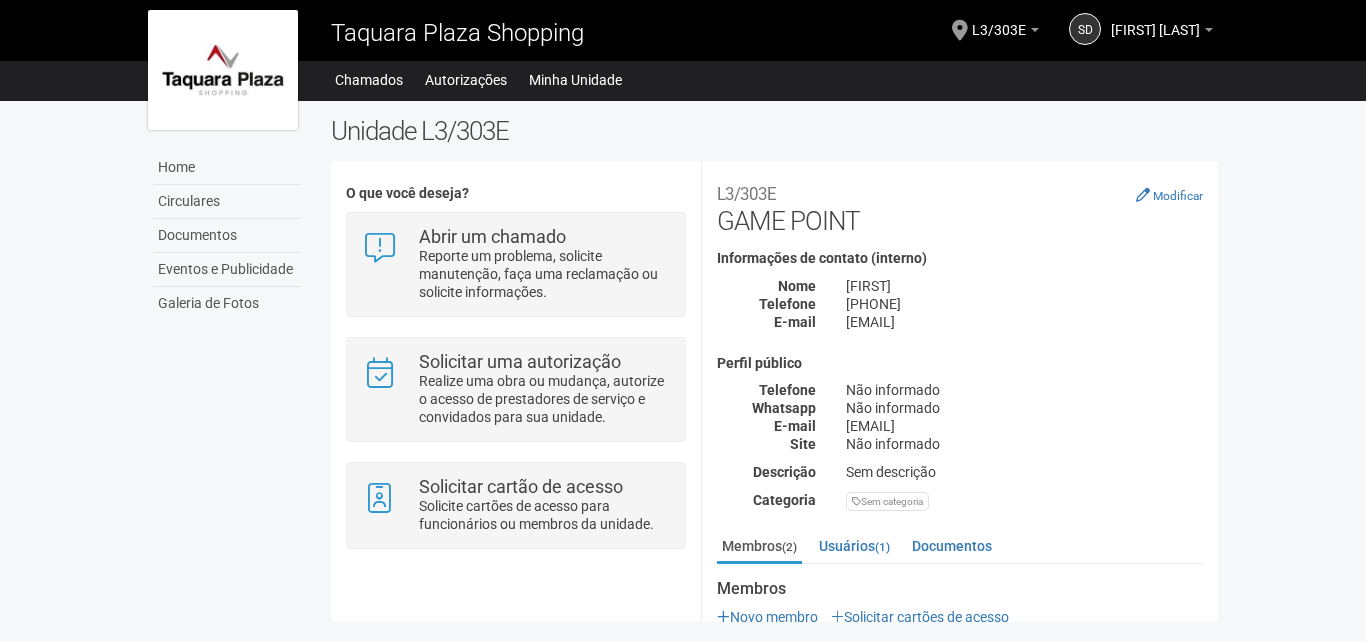 scroll, scrollTop: 0, scrollLeft: 0, axis: both 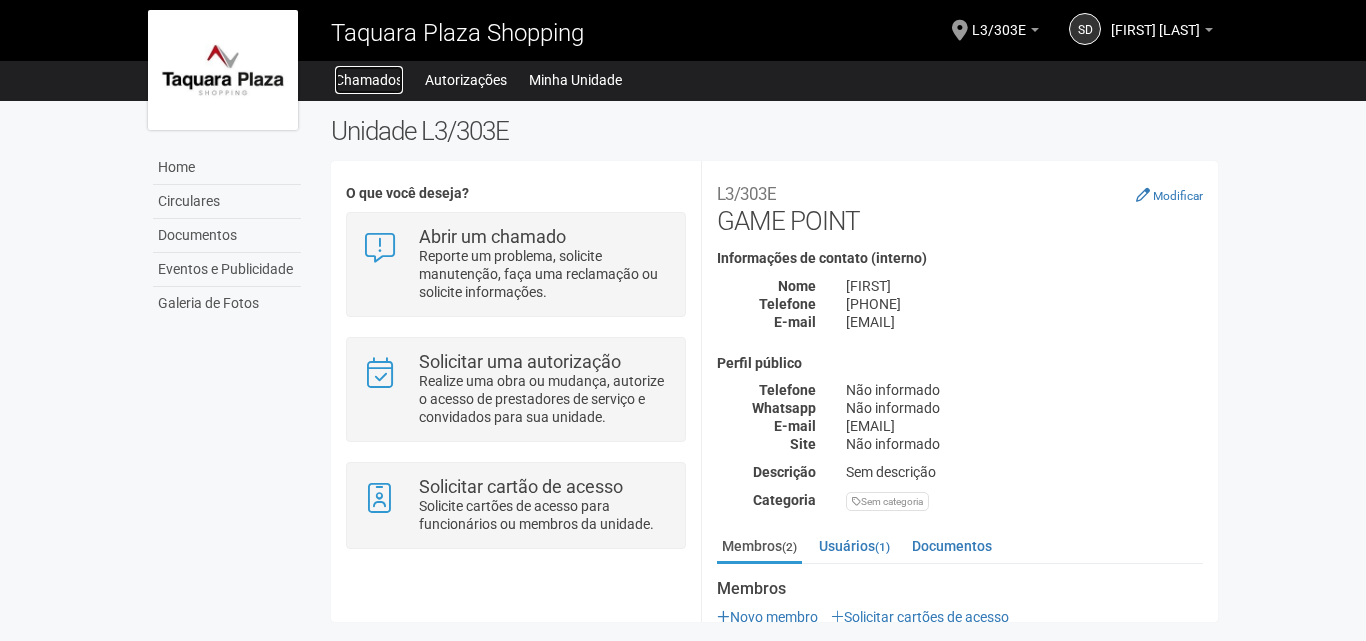 click on "Chamados" at bounding box center [369, 80] 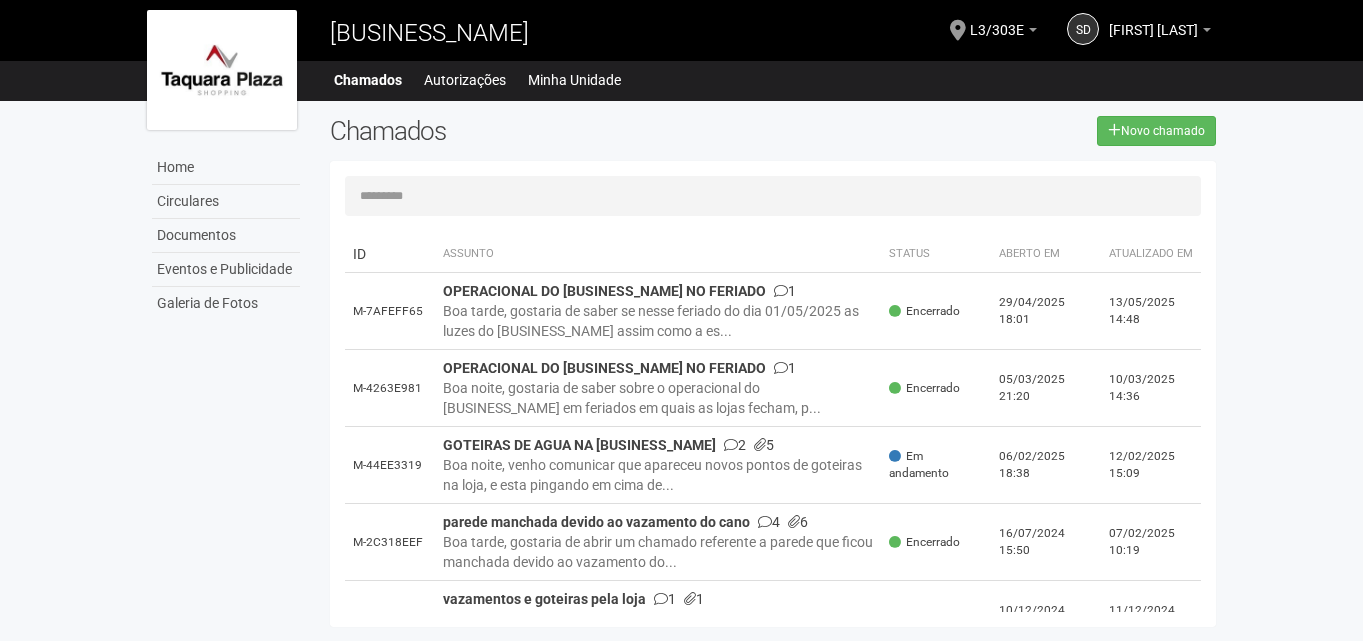 scroll, scrollTop: 0, scrollLeft: 0, axis: both 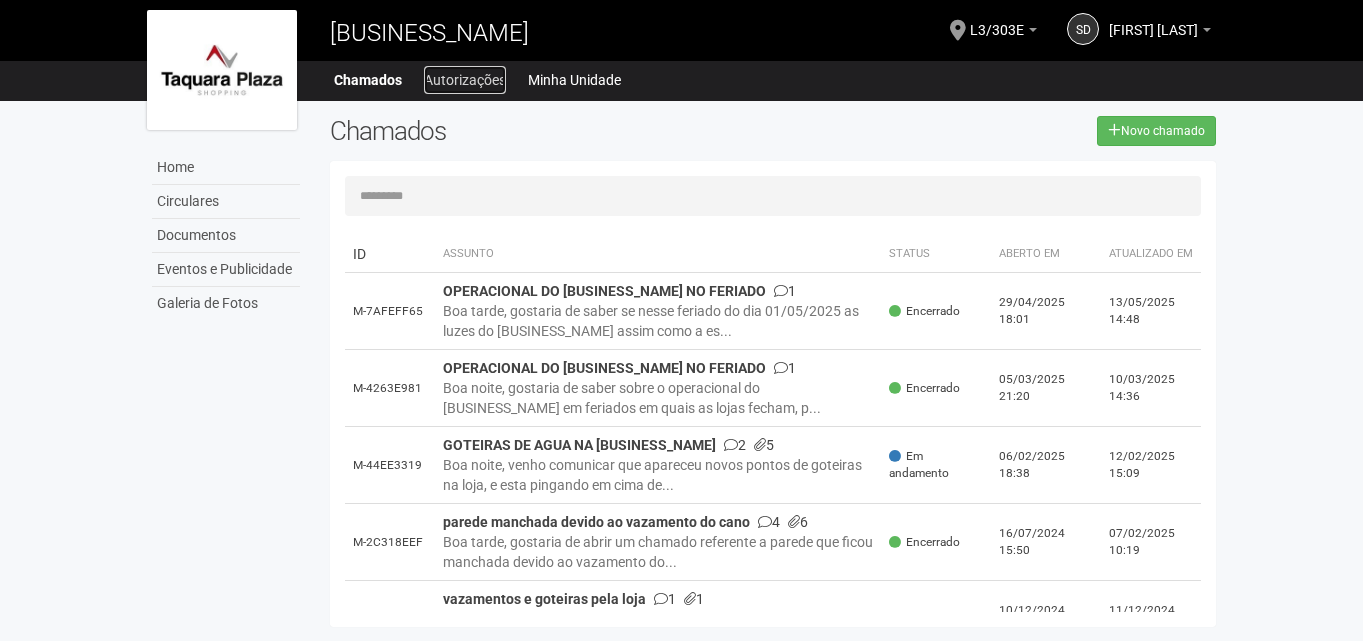 click on "Autorizações" at bounding box center (465, 80) 